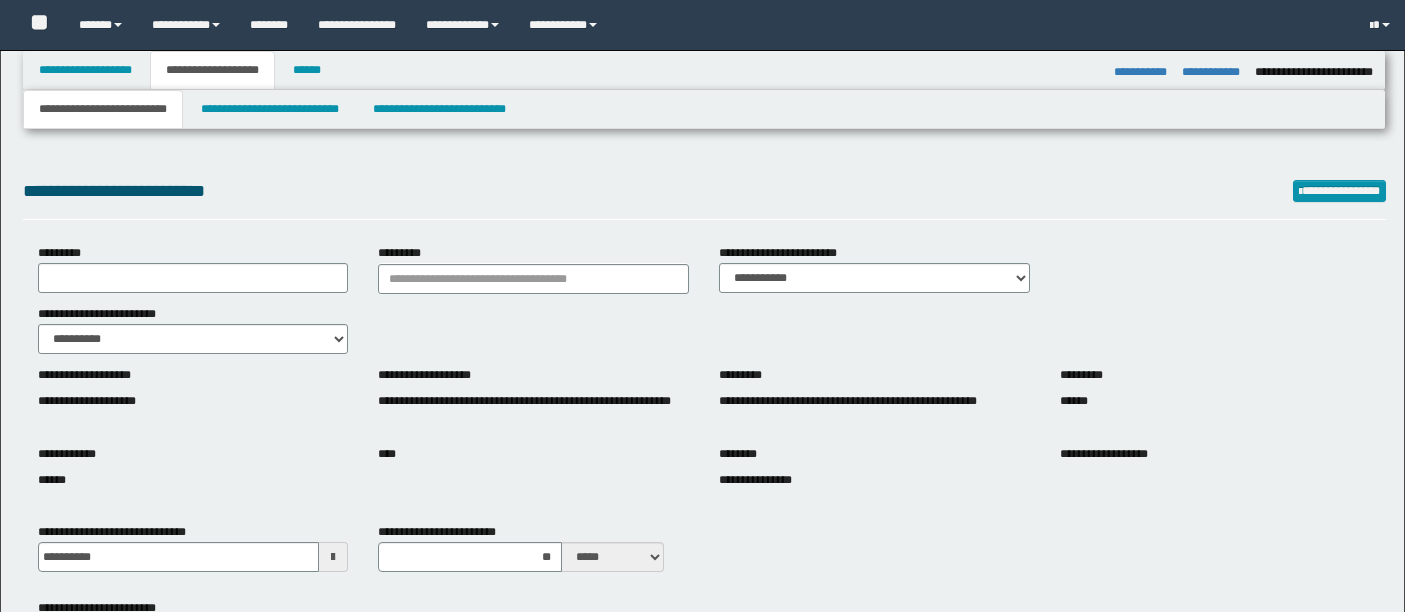 select on "*" 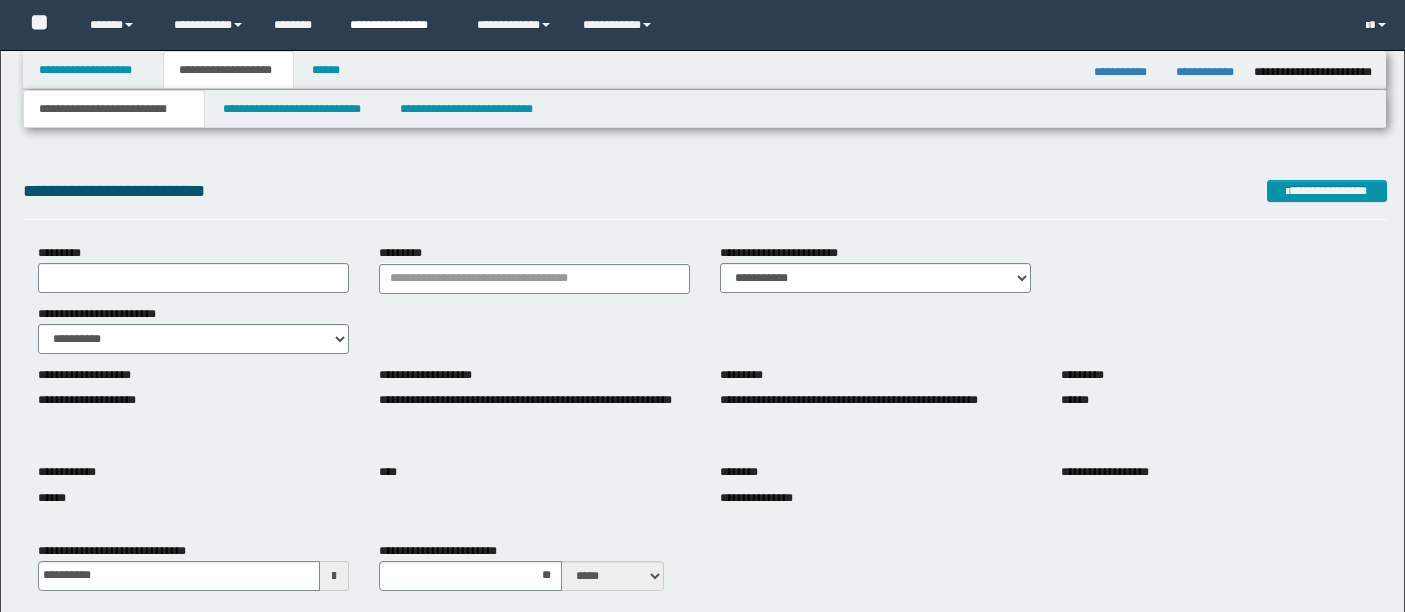 scroll, scrollTop: 4460, scrollLeft: 0, axis: vertical 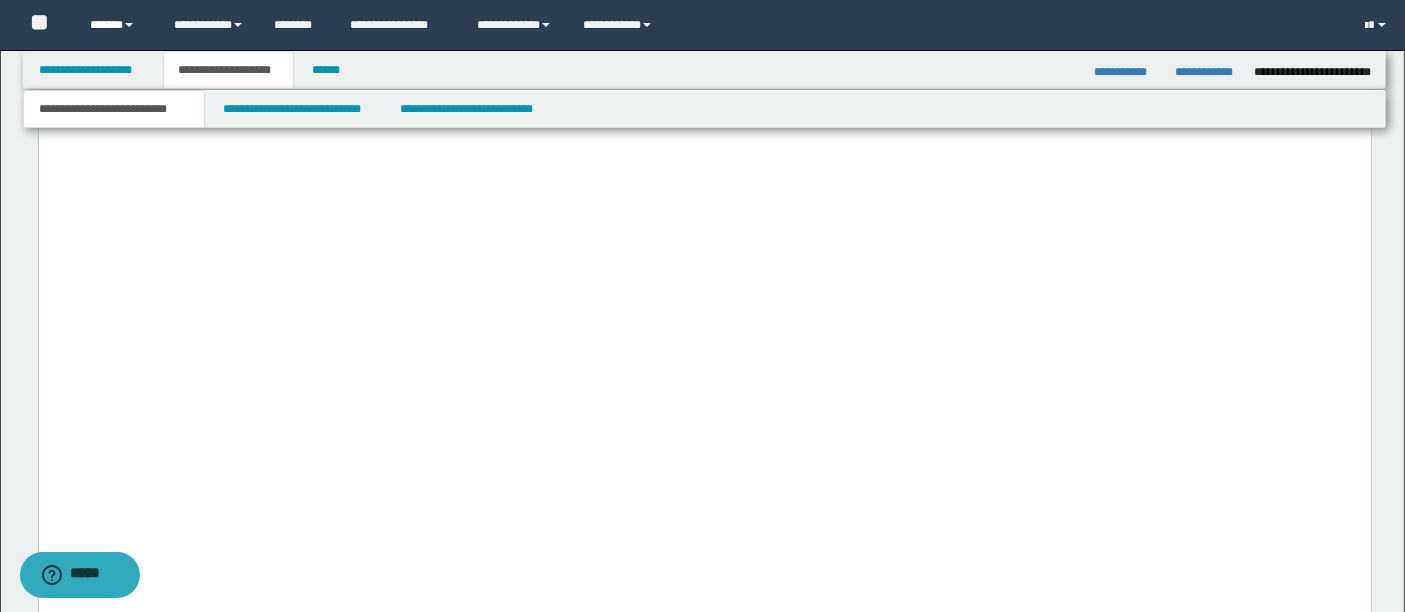 click on "******" at bounding box center (117, 25) 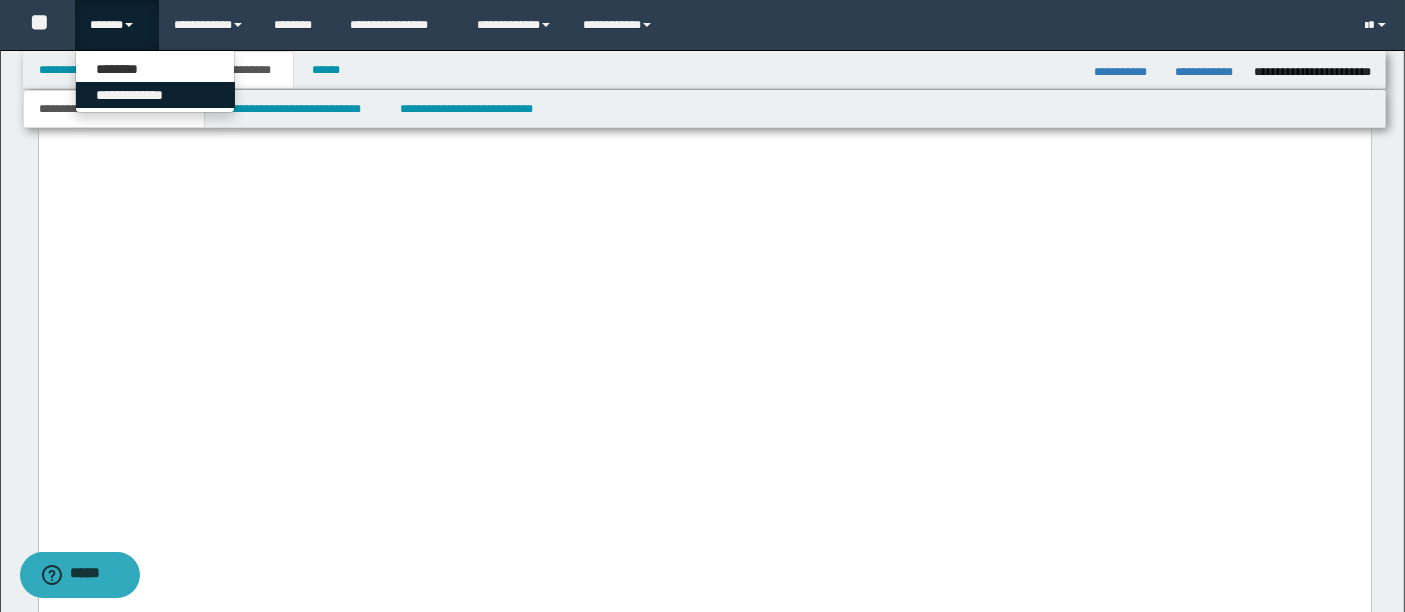 click on "**********" at bounding box center (155, 95) 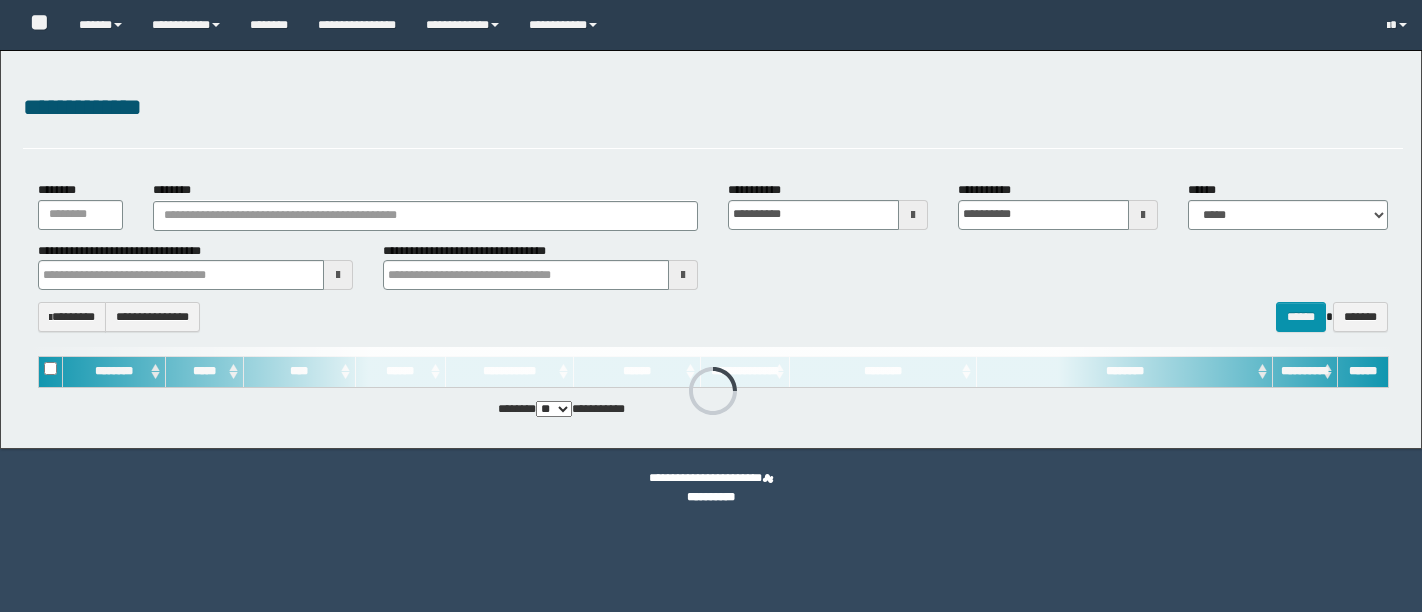 scroll, scrollTop: 0, scrollLeft: 0, axis: both 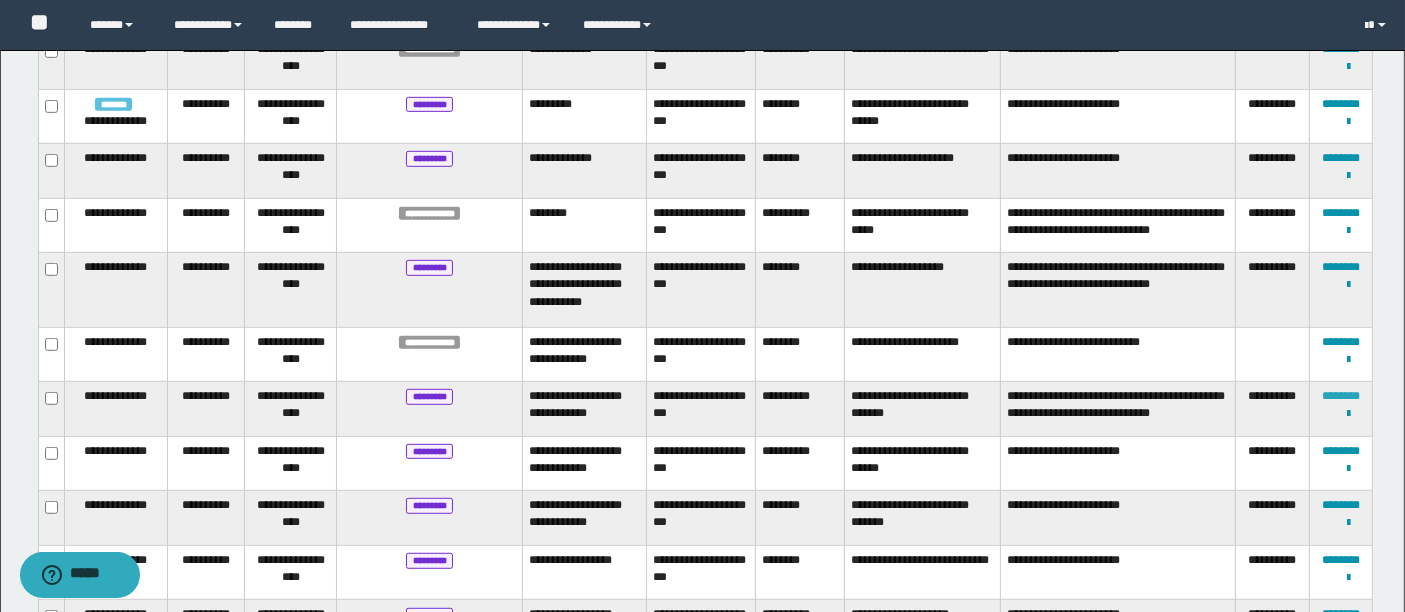 click on "********" at bounding box center [1341, 396] 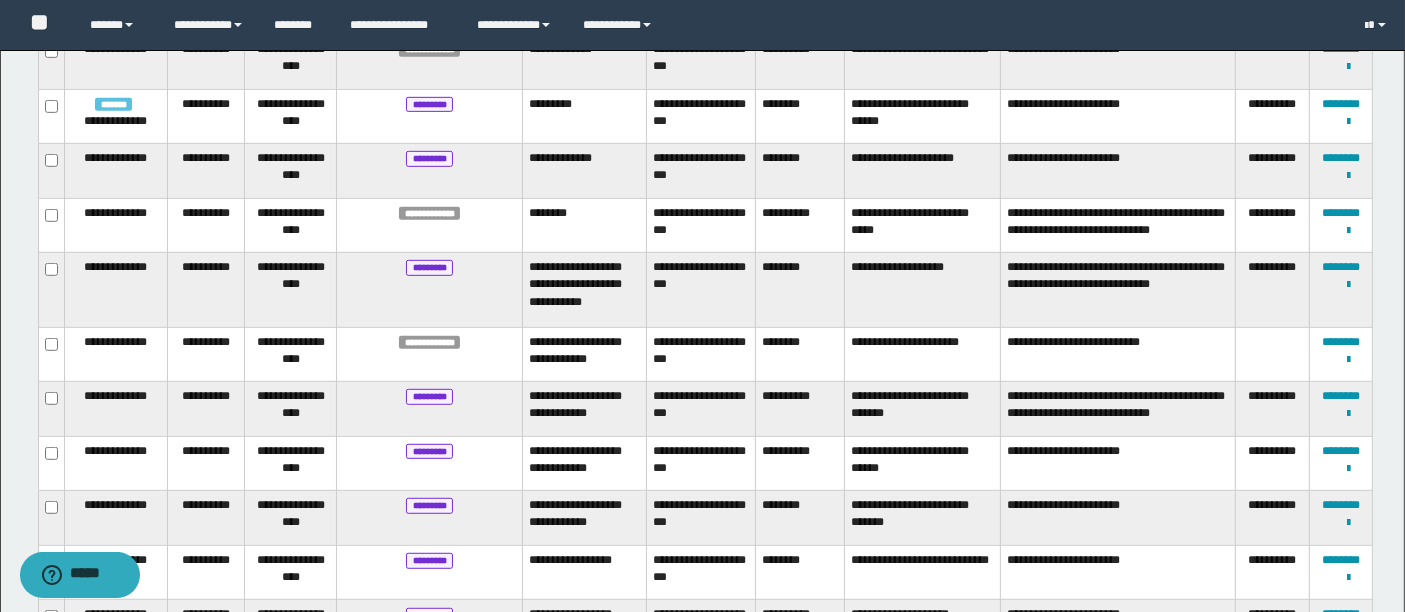 scroll, scrollTop: 28, scrollLeft: 0, axis: vertical 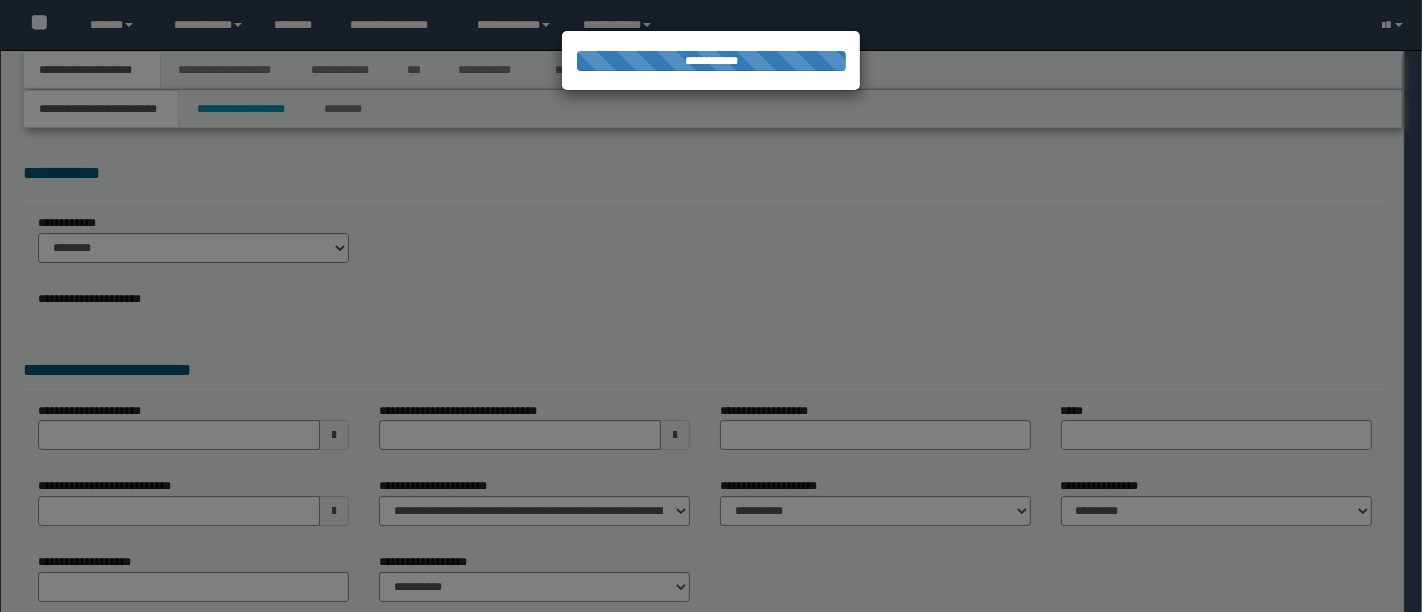 type on "**********" 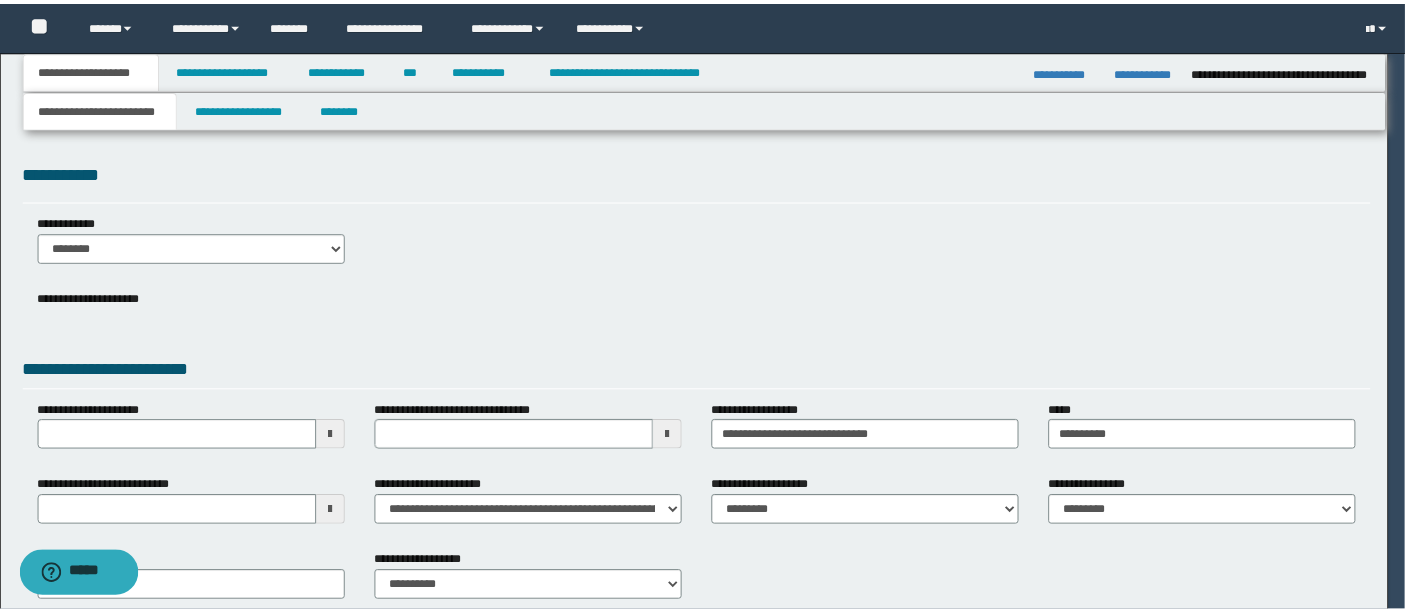 scroll, scrollTop: 0, scrollLeft: 0, axis: both 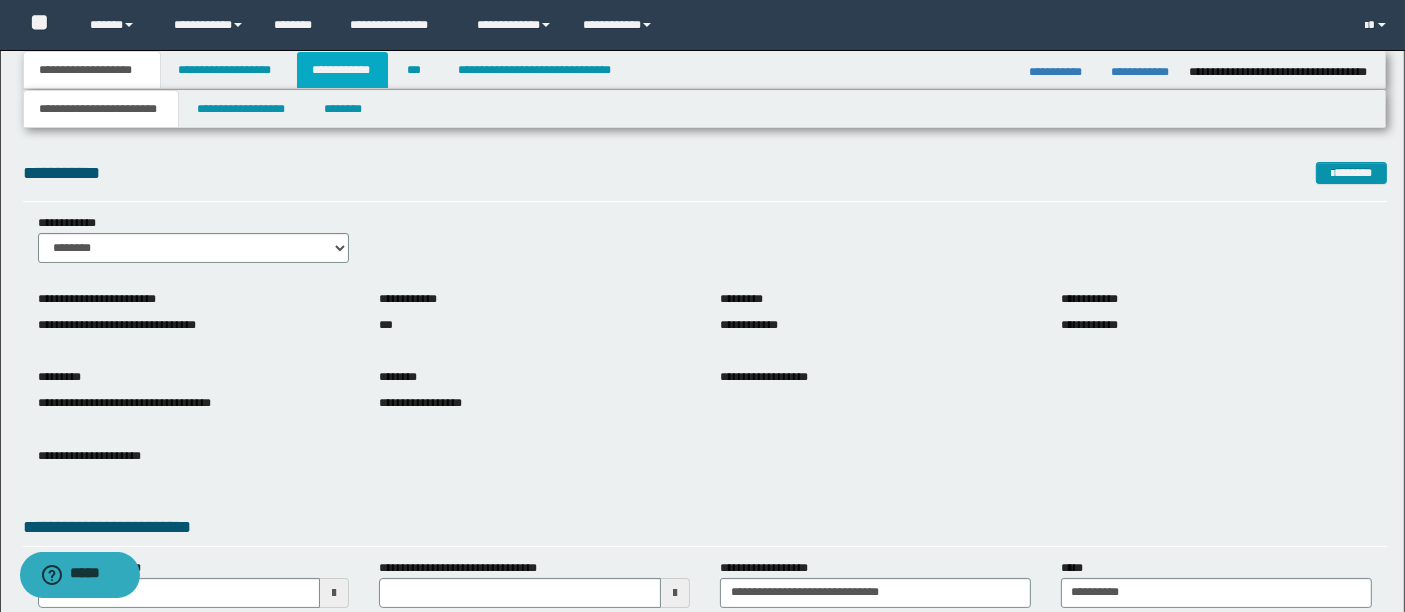 click on "**********" at bounding box center [343, 70] 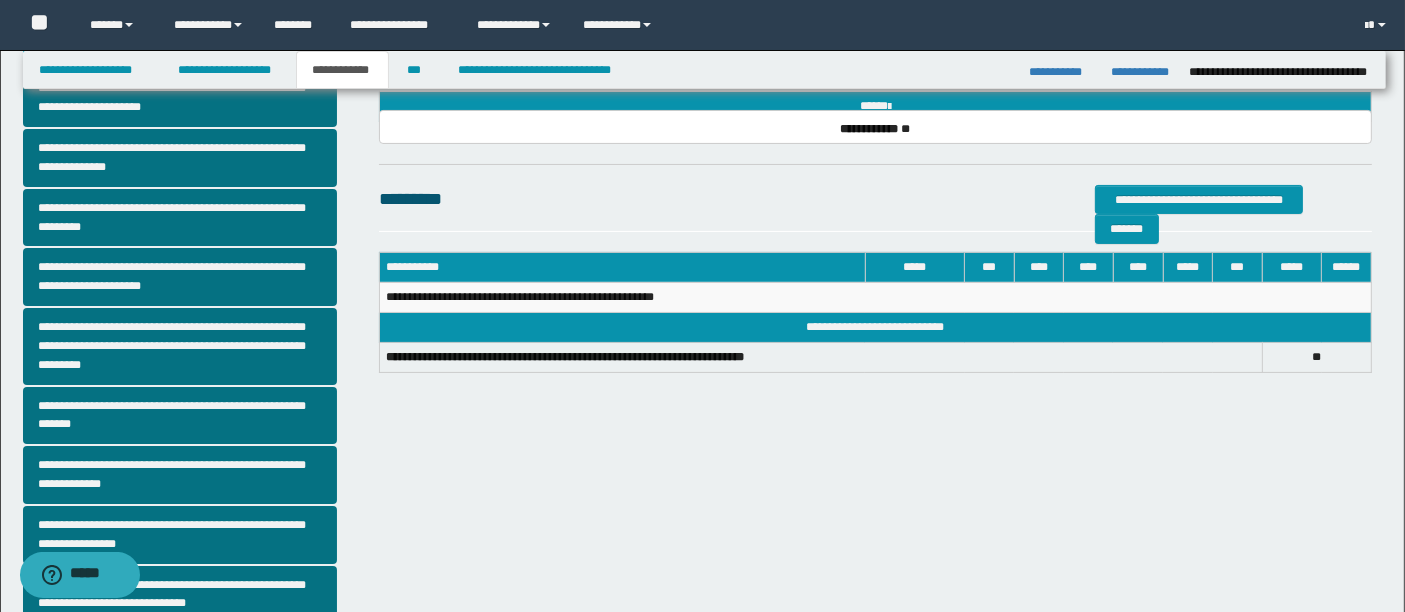 scroll, scrollTop: 360, scrollLeft: 0, axis: vertical 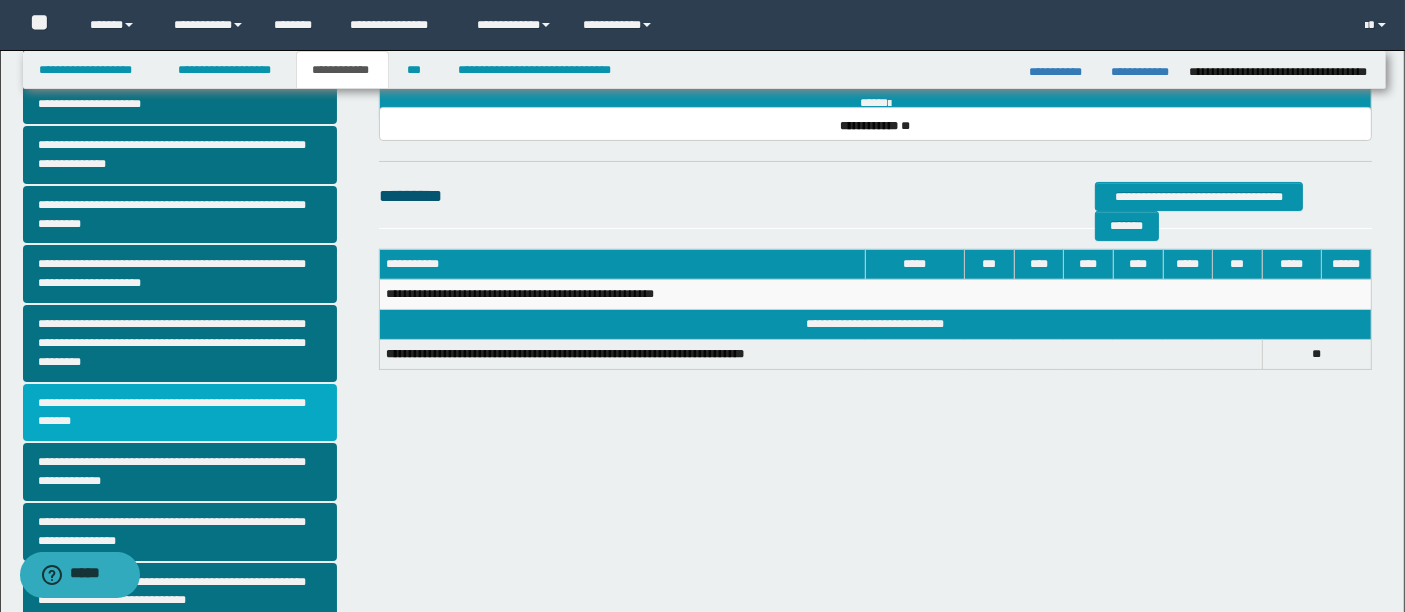 click on "**********" at bounding box center (180, 413) 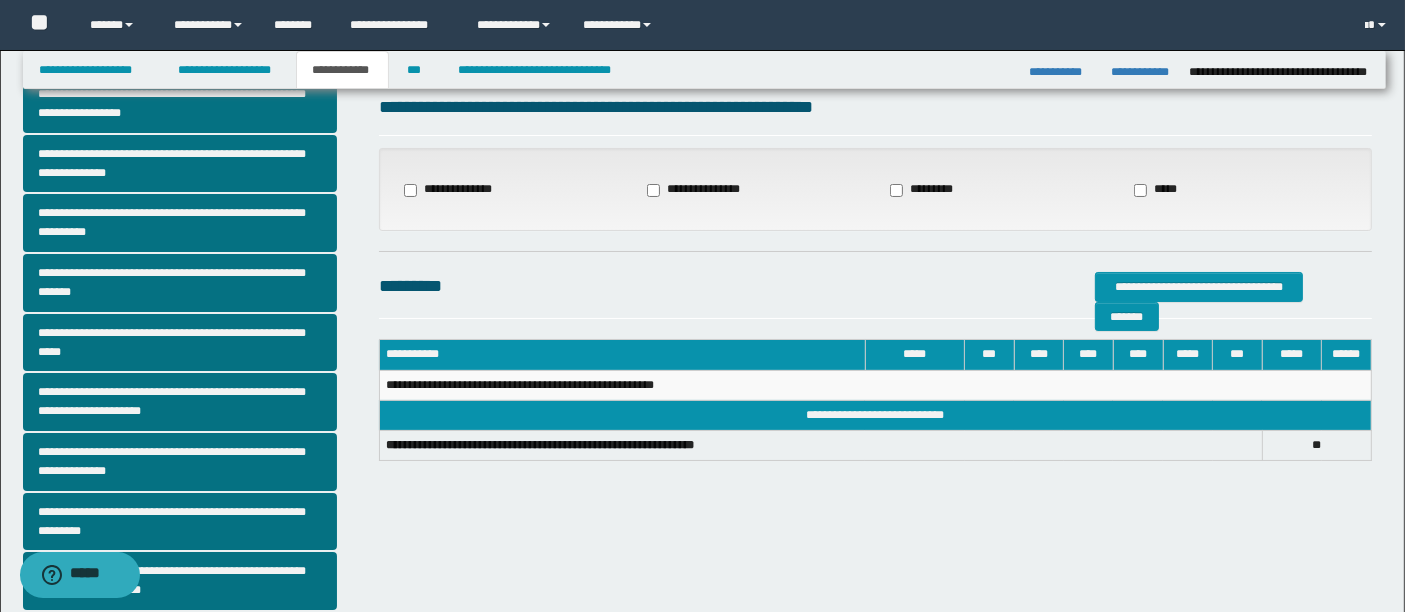 scroll, scrollTop: 54, scrollLeft: 0, axis: vertical 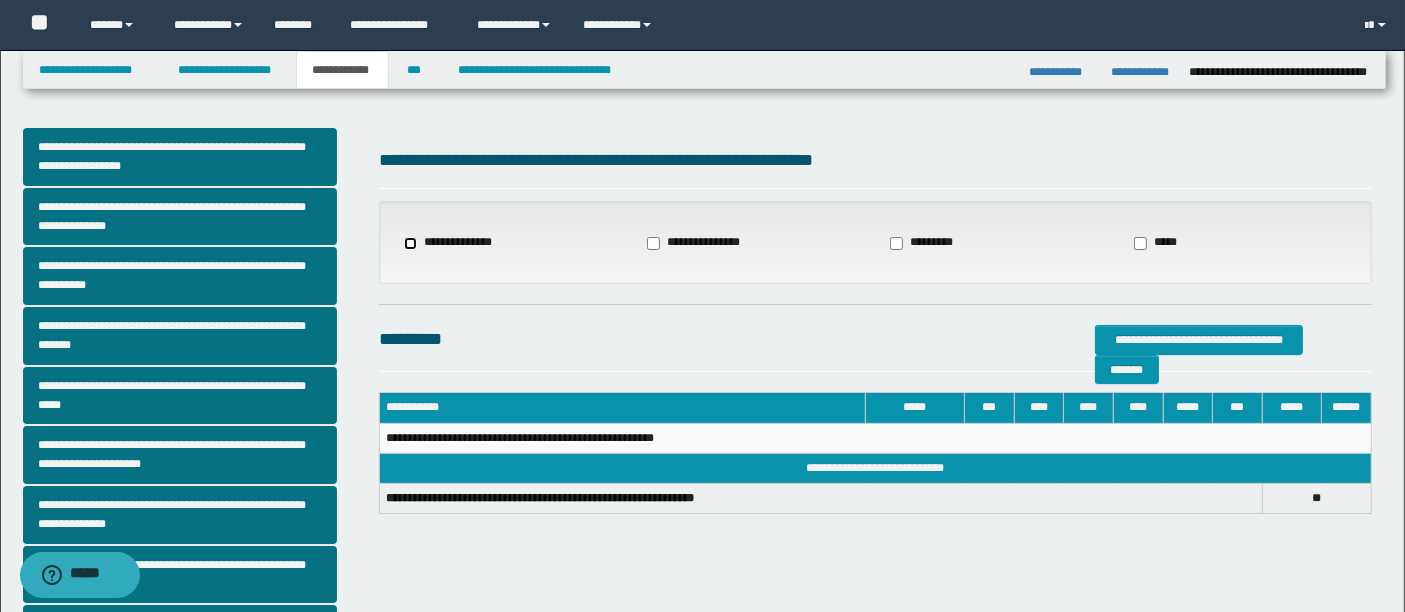 select on "*" 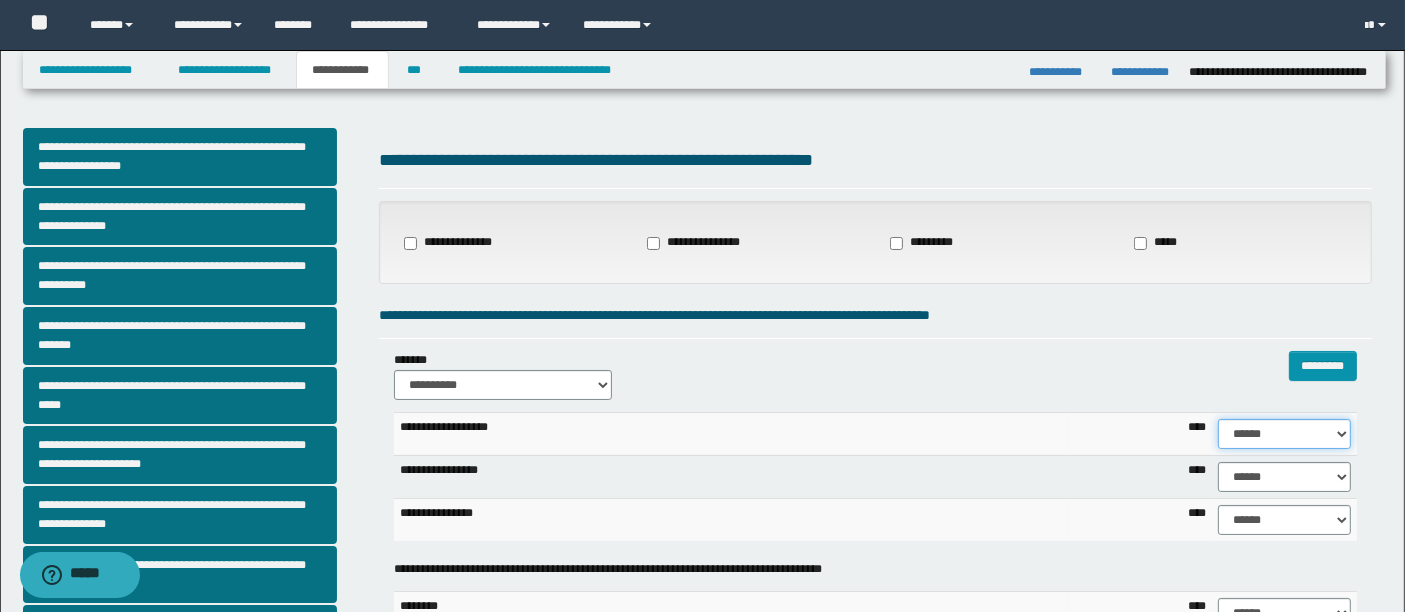 click on "******
****
**
**
**
**
**
**
**
**
***
***
***
***
***
***
***
***
***
***
****
****
****
****" at bounding box center [1284, 434] 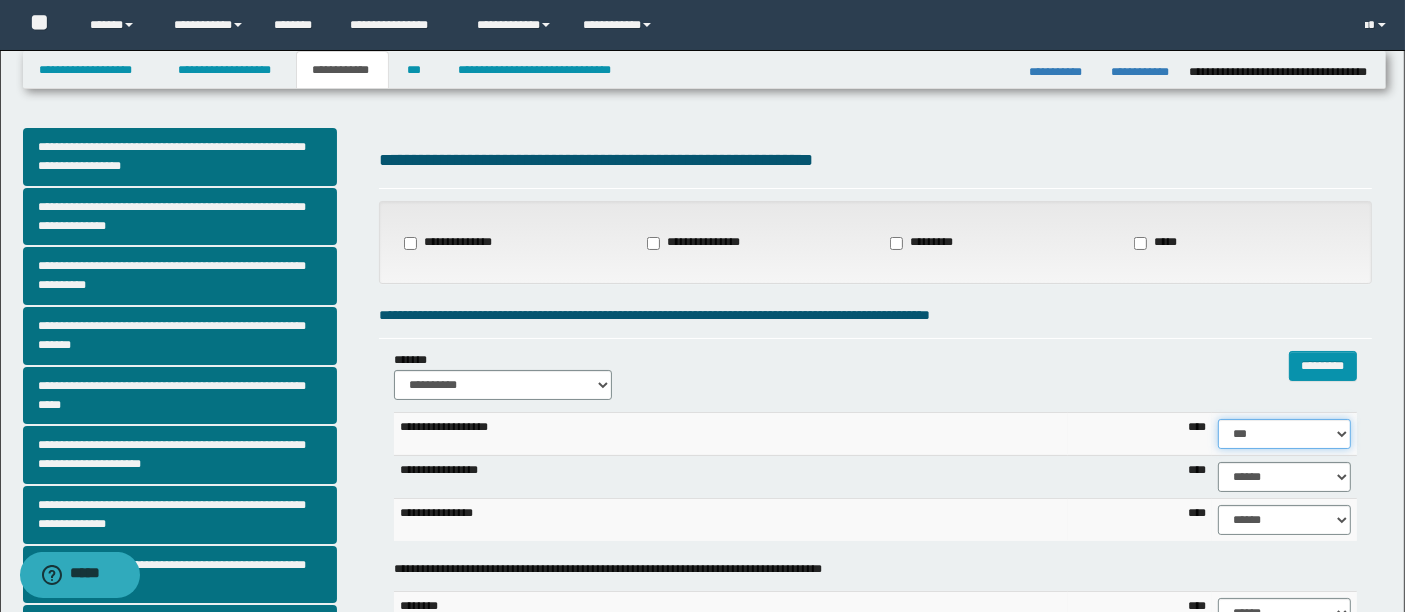 click on "******
****
**
**
**
**
**
**
**
**
***
***
***
***
***
***
***
***
***
***
****
****
****
****" at bounding box center (1284, 434) 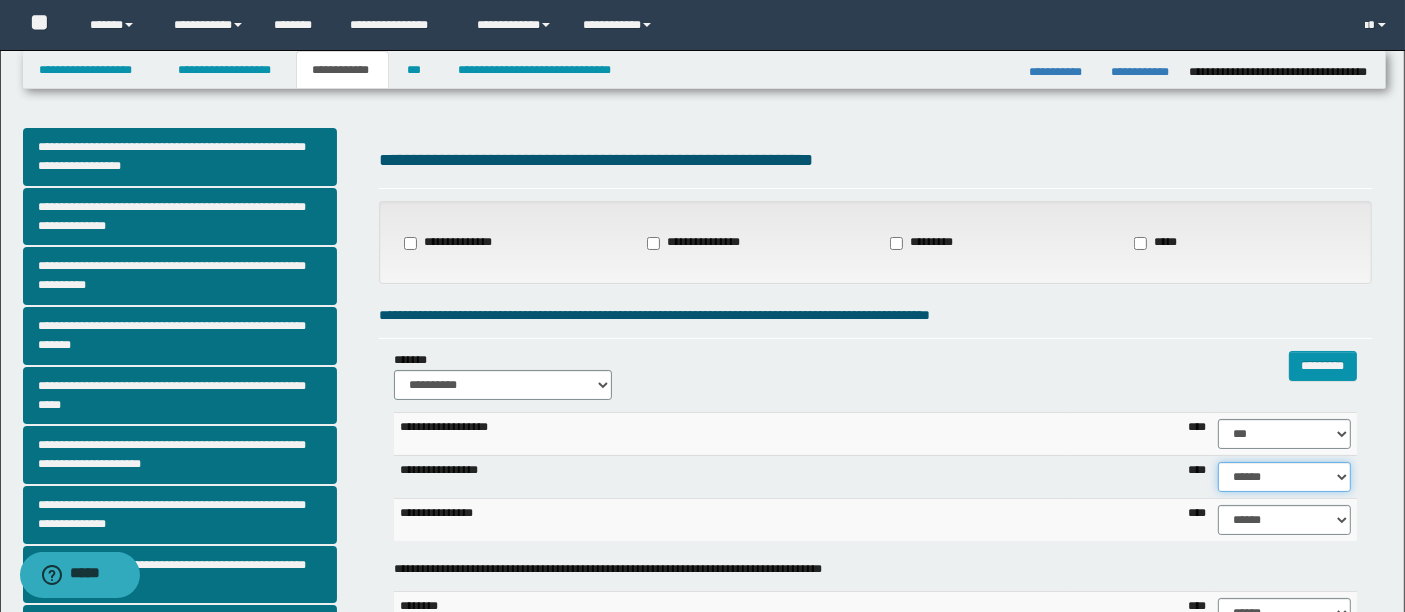click on "******
****
**
**
**
**
**
**
**
**
***
***
***
***
***
***
***
***
***
***
****
****
****
****" at bounding box center (1284, 477) 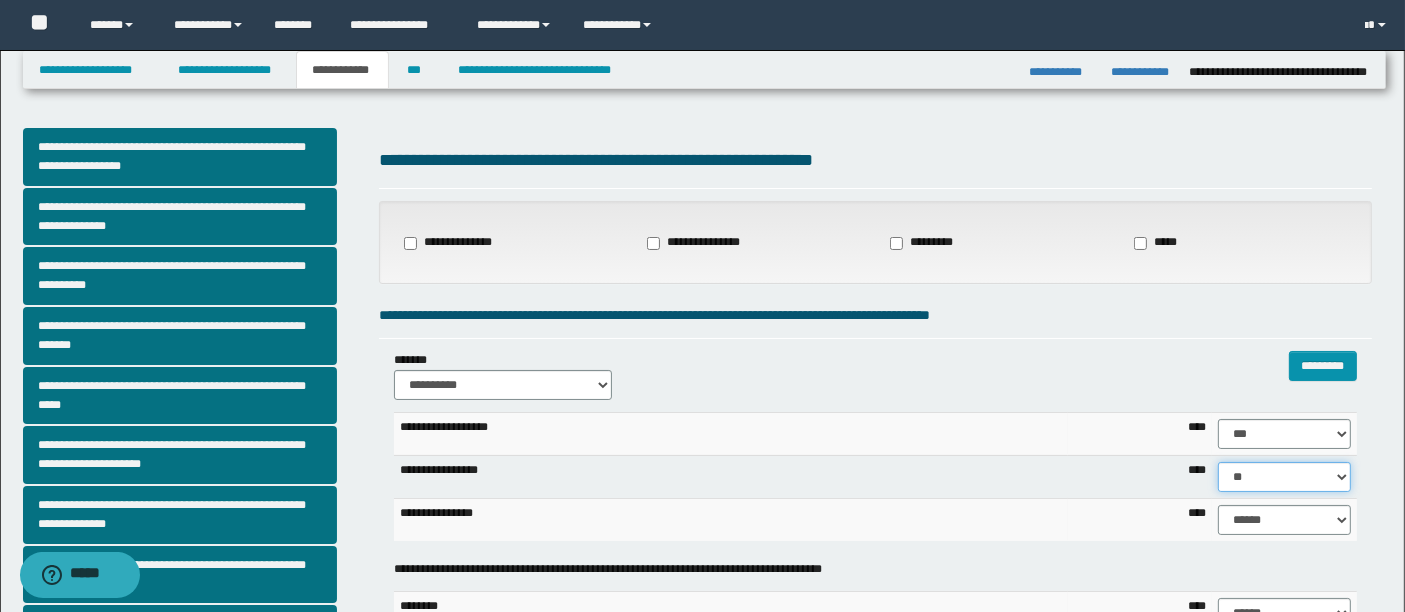 click on "******
****
**
**
**
**
**
**
**
**
***
***
***
***
***
***
***
***
***
***
****
****
****
****" at bounding box center (1284, 477) 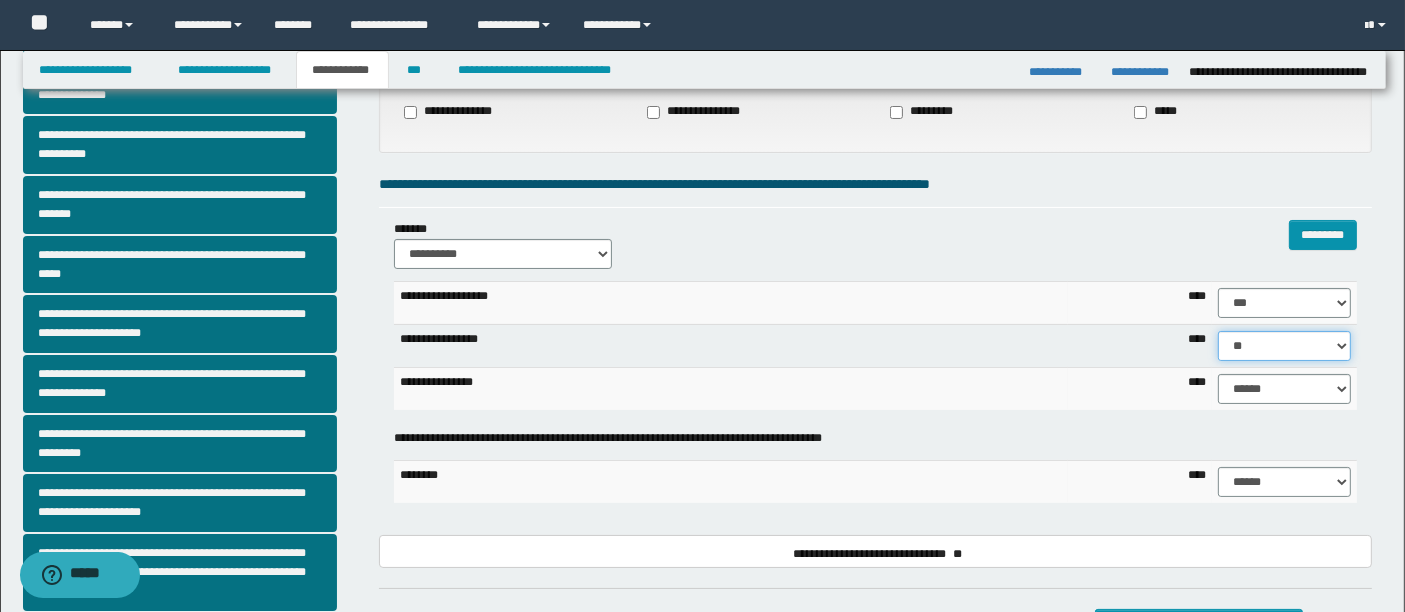 scroll, scrollTop: 162, scrollLeft: 0, axis: vertical 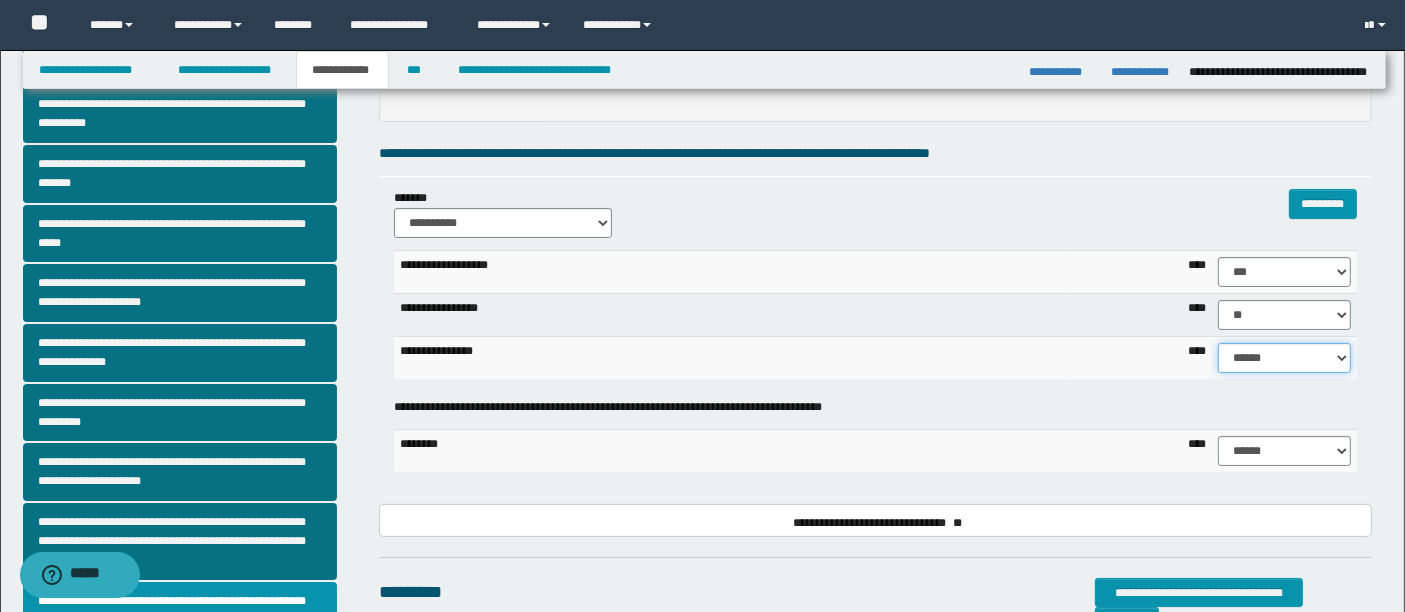 click on "******
****
**
**
**
**
**
**
**
**
***
***
***
***
***
***
***
***
***
***
****
****
****
****" at bounding box center (1284, 358) 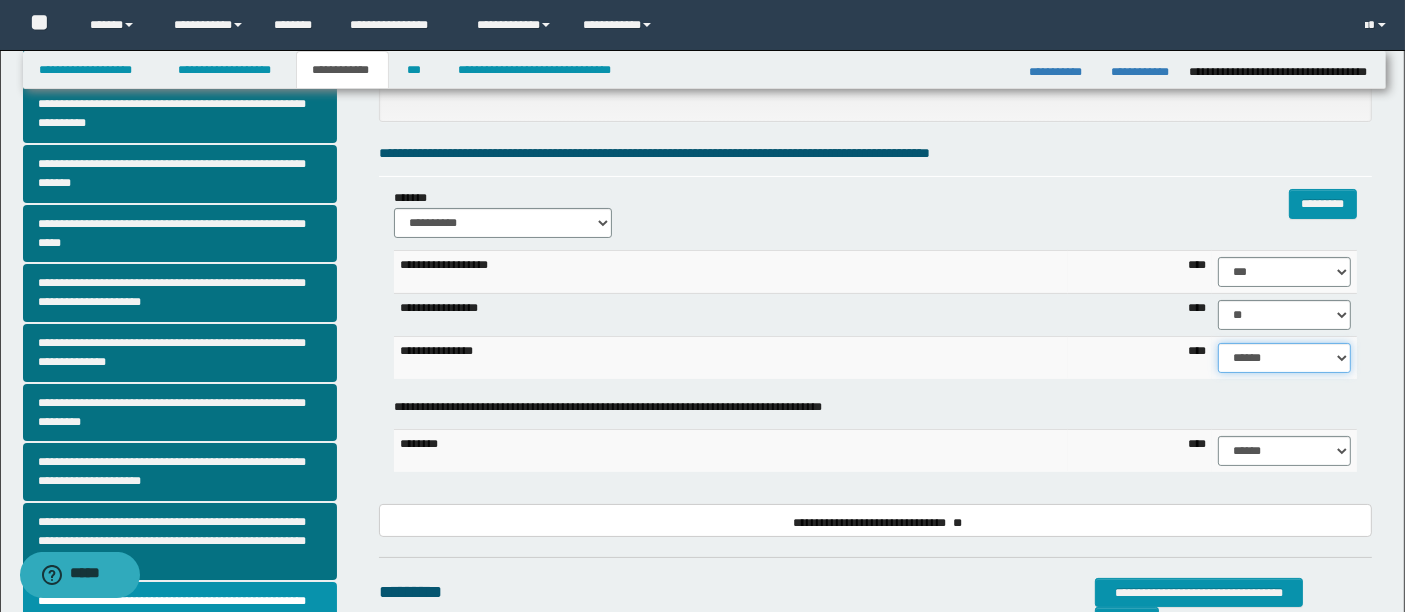 select on "**" 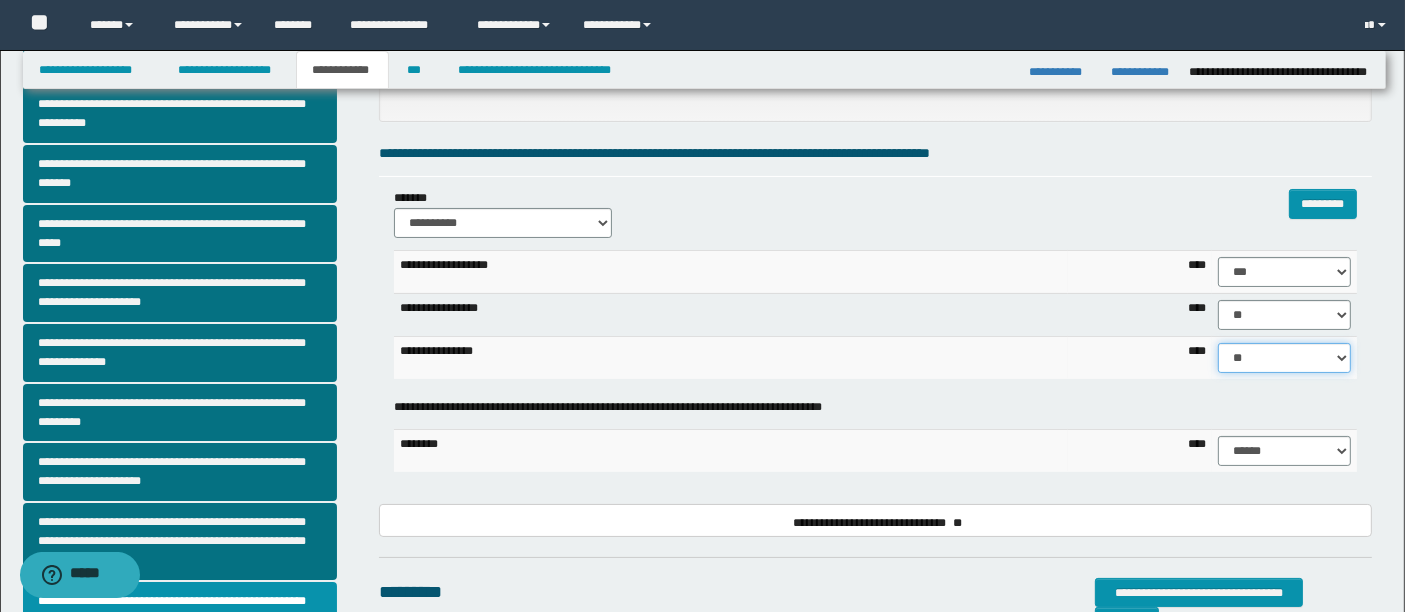 click on "******
****
**
**
**
**
**
**
**
**
***
***
***
***
***
***
***
***
***
***
****
****
****
****" at bounding box center [1284, 358] 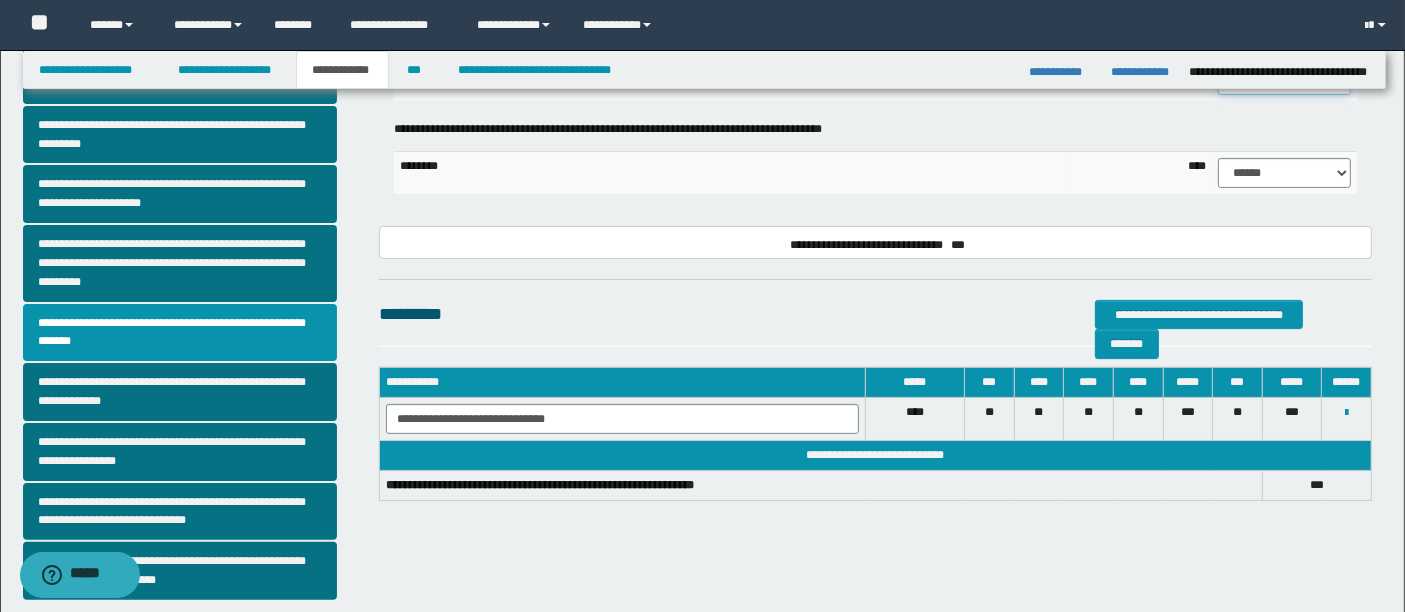 scroll, scrollTop: 441, scrollLeft: 0, axis: vertical 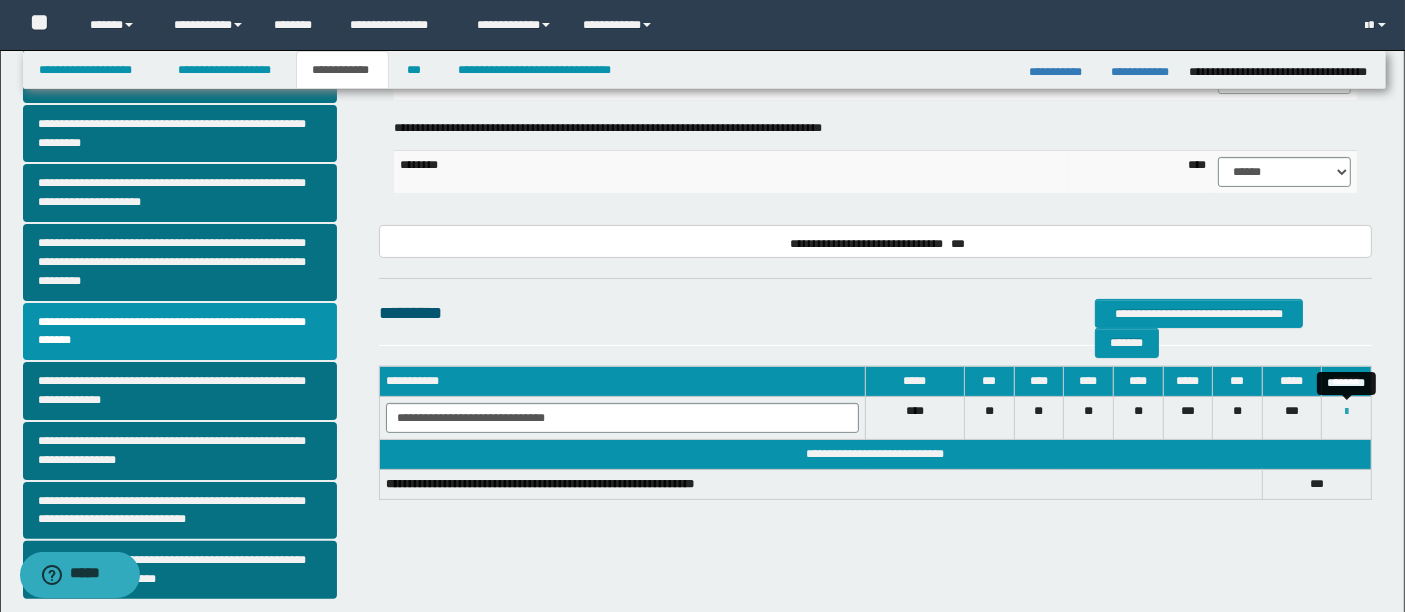 click at bounding box center [1346, 412] 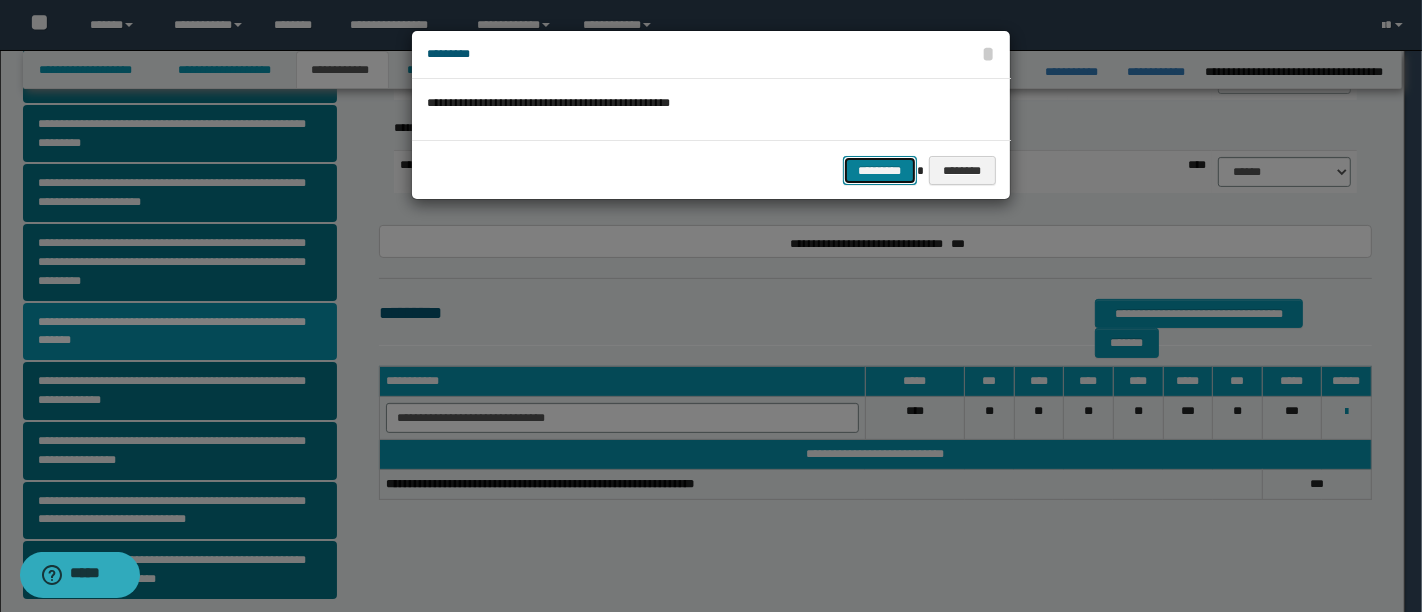 click on "*********" at bounding box center (880, 170) 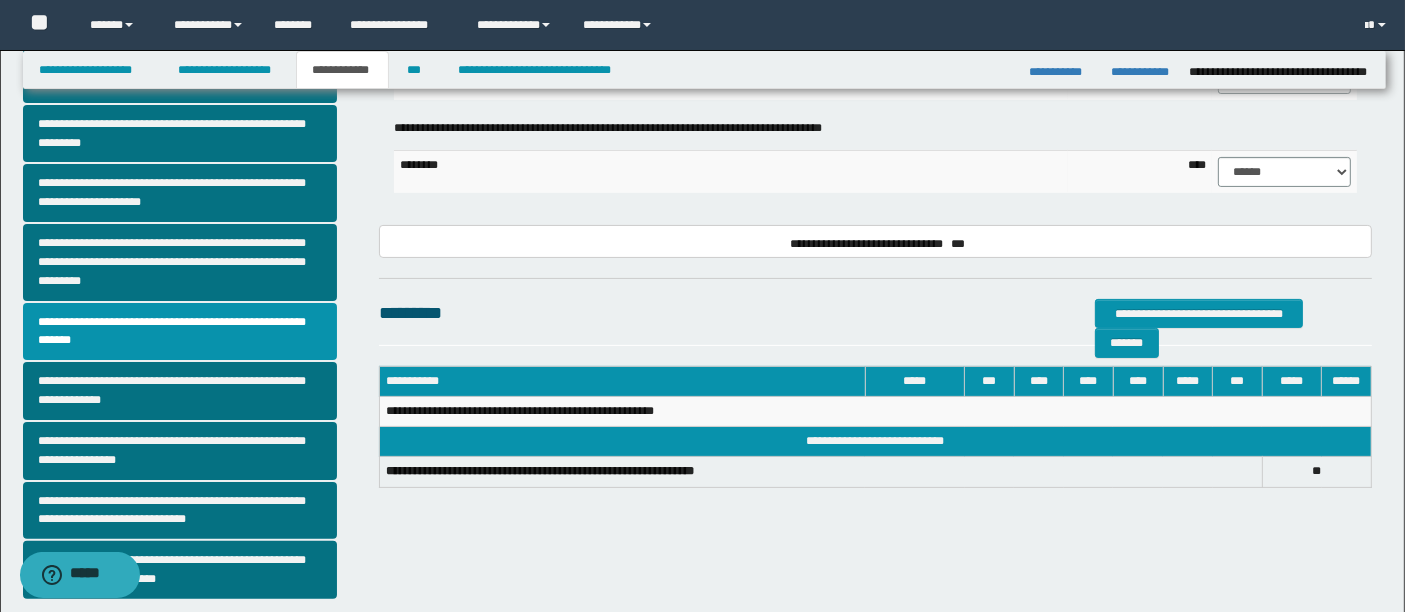 click on "**********" at bounding box center [875, 322] 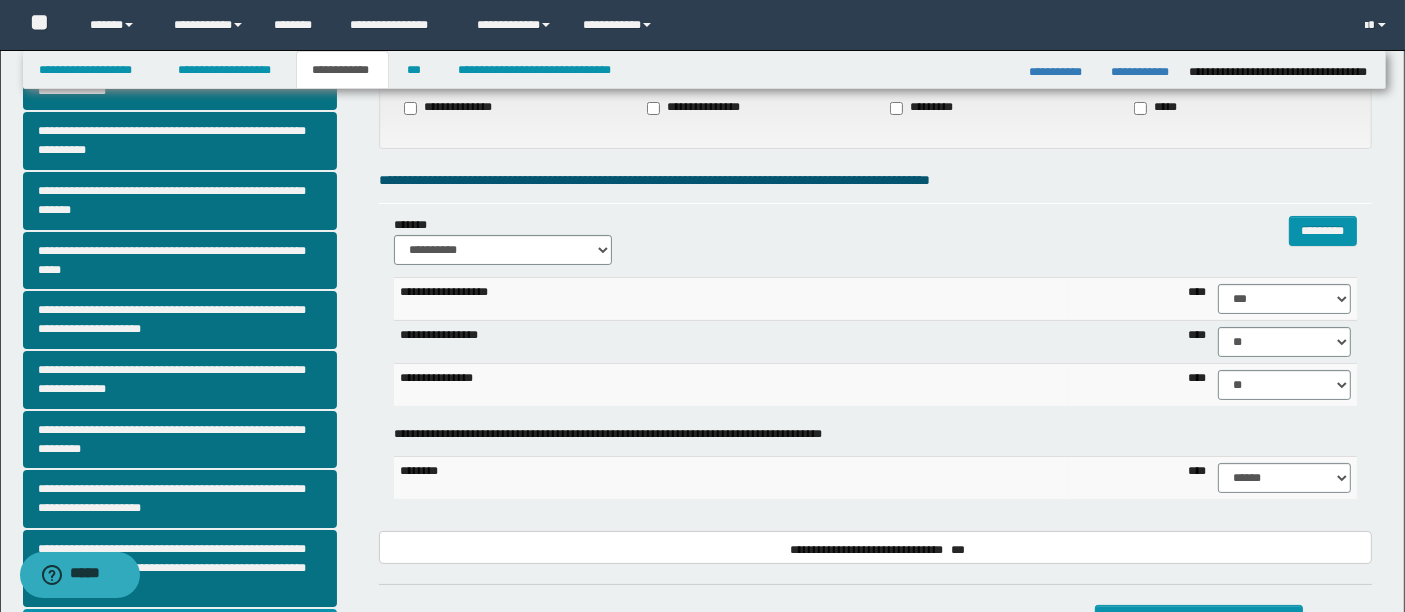 scroll, scrollTop: 128, scrollLeft: 0, axis: vertical 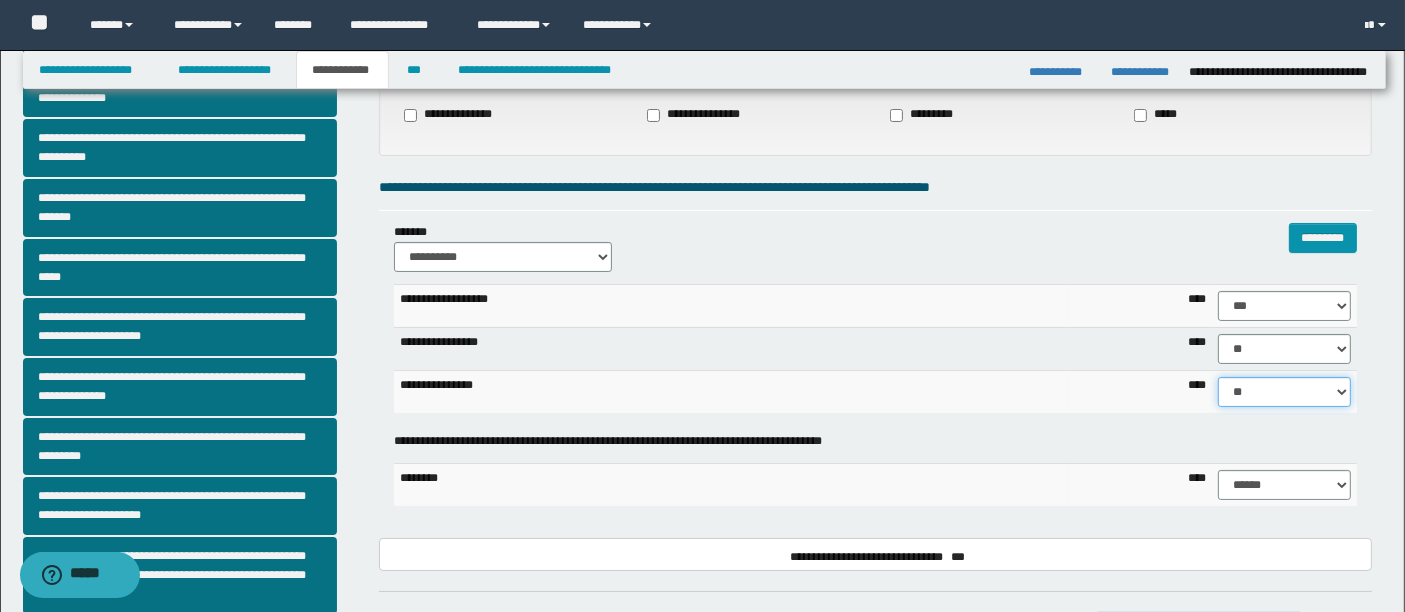 click on "******
****
**
**
**
**
**
**
**
**
***
***
***
***
***
***
***
***
***
***
****
****
****
****" at bounding box center [1284, 392] 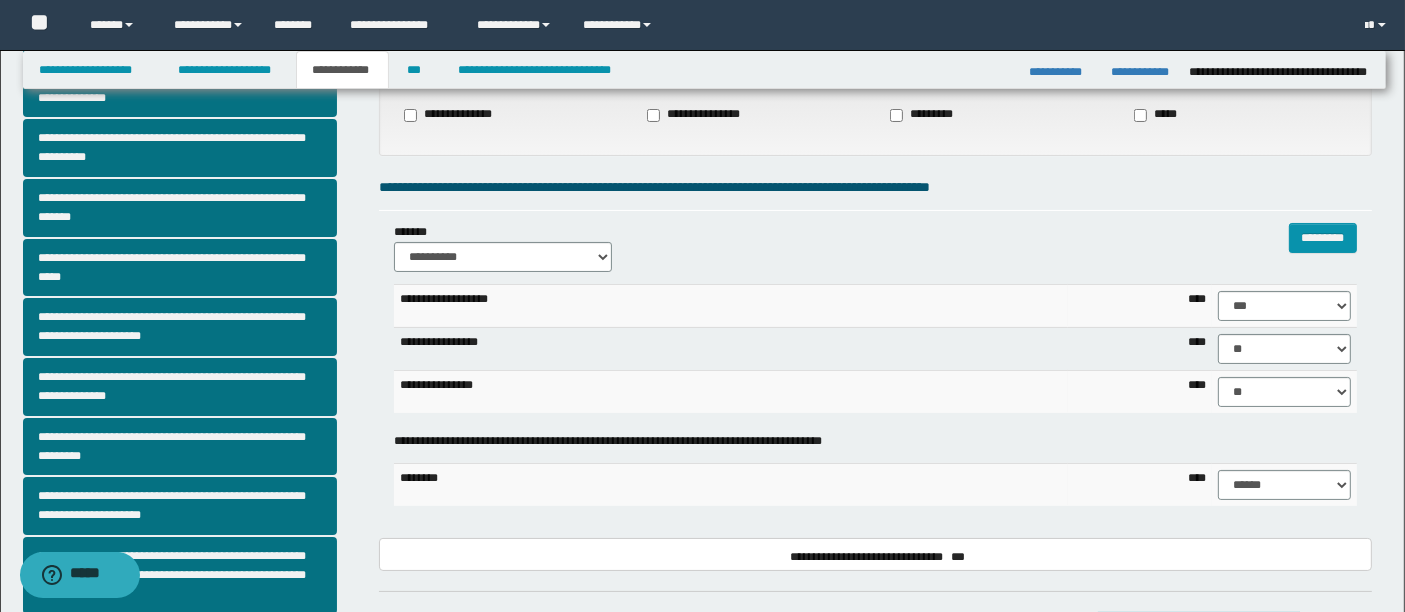 click on "**********" at bounding box center (875, 247) 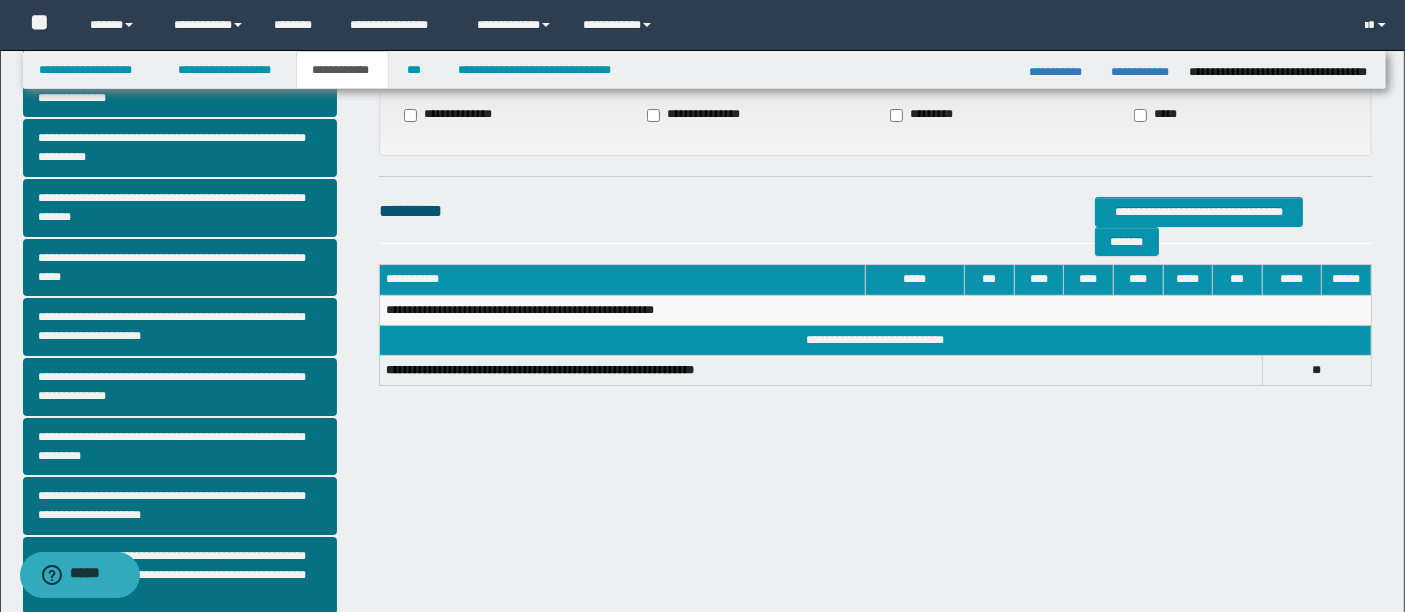 click on "**********" at bounding box center [705, 456] 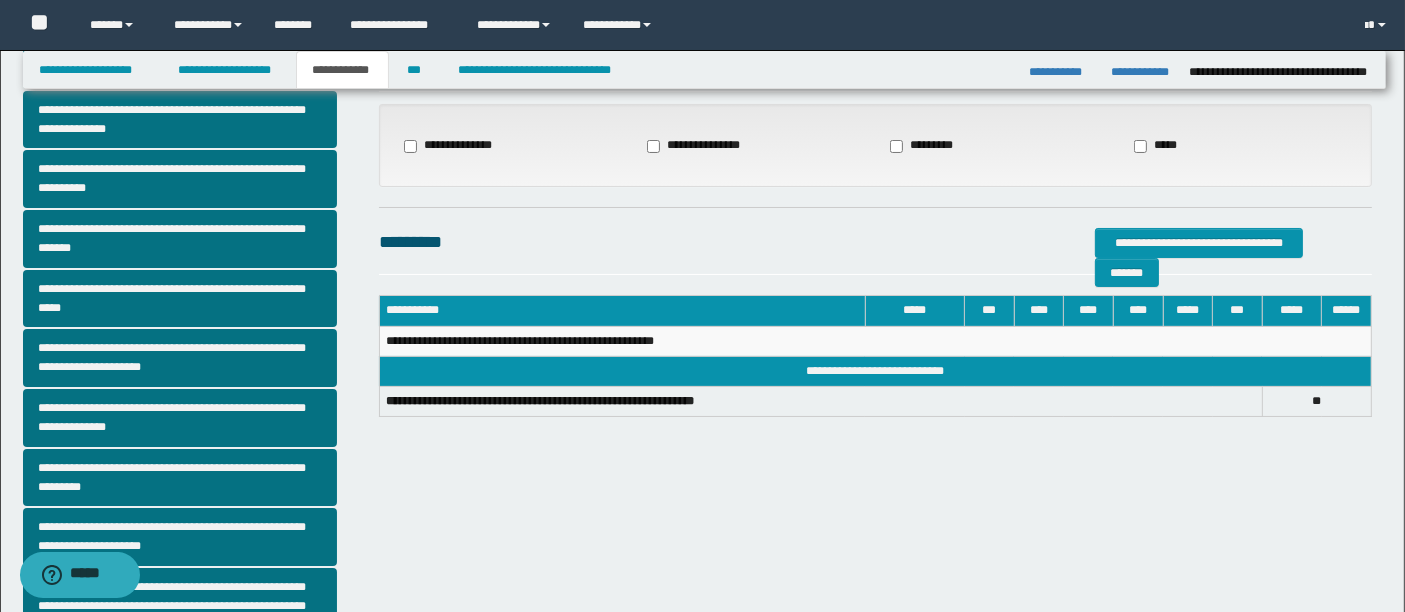 scroll, scrollTop: 95, scrollLeft: 0, axis: vertical 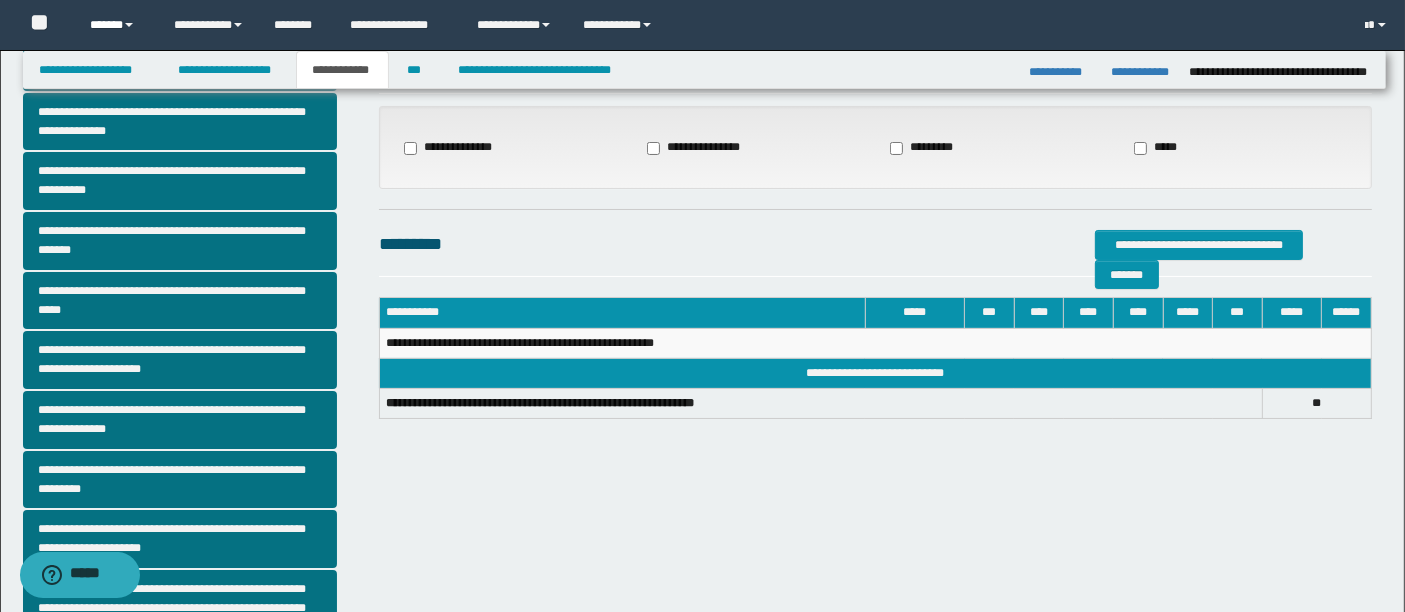 click on "******" at bounding box center (117, 25) 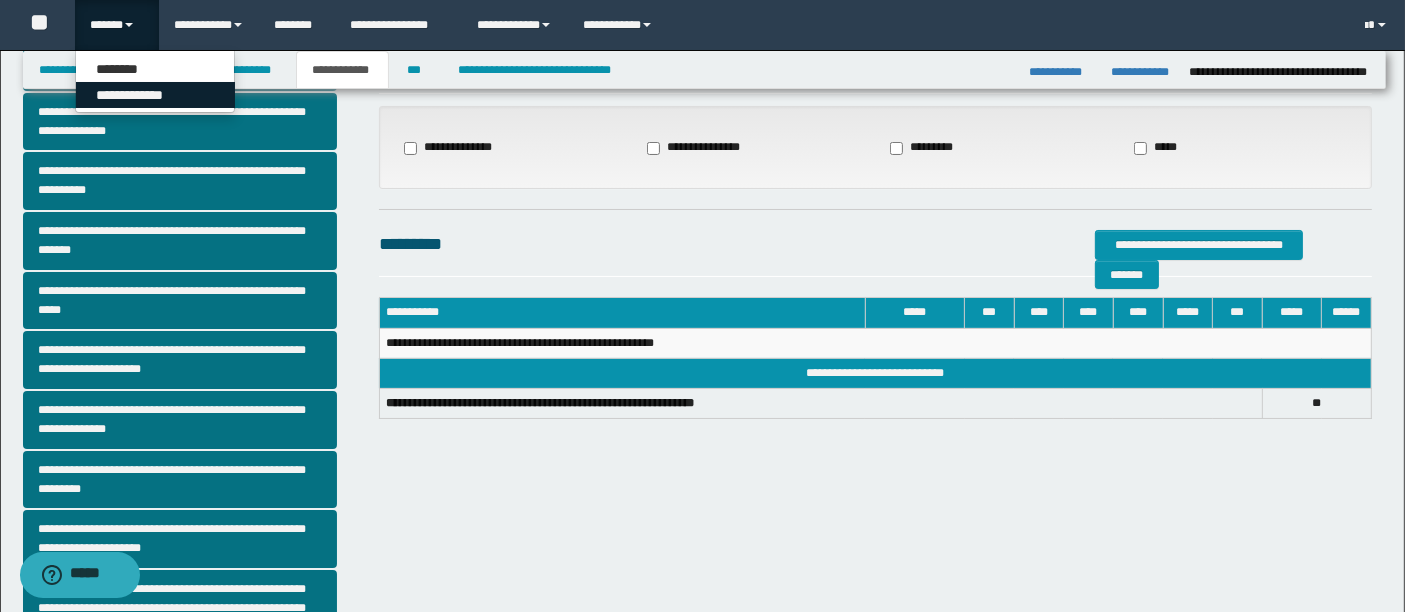 click on "**********" at bounding box center (155, 95) 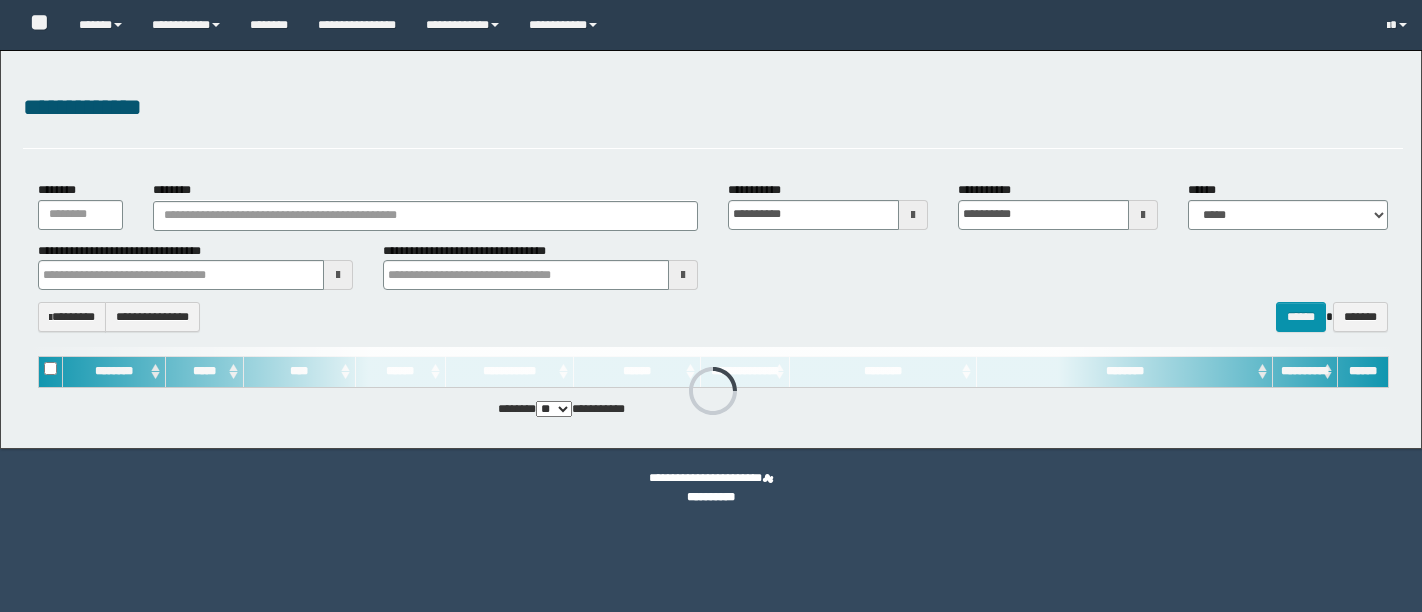 scroll, scrollTop: 0, scrollLeft: 0, axis: both 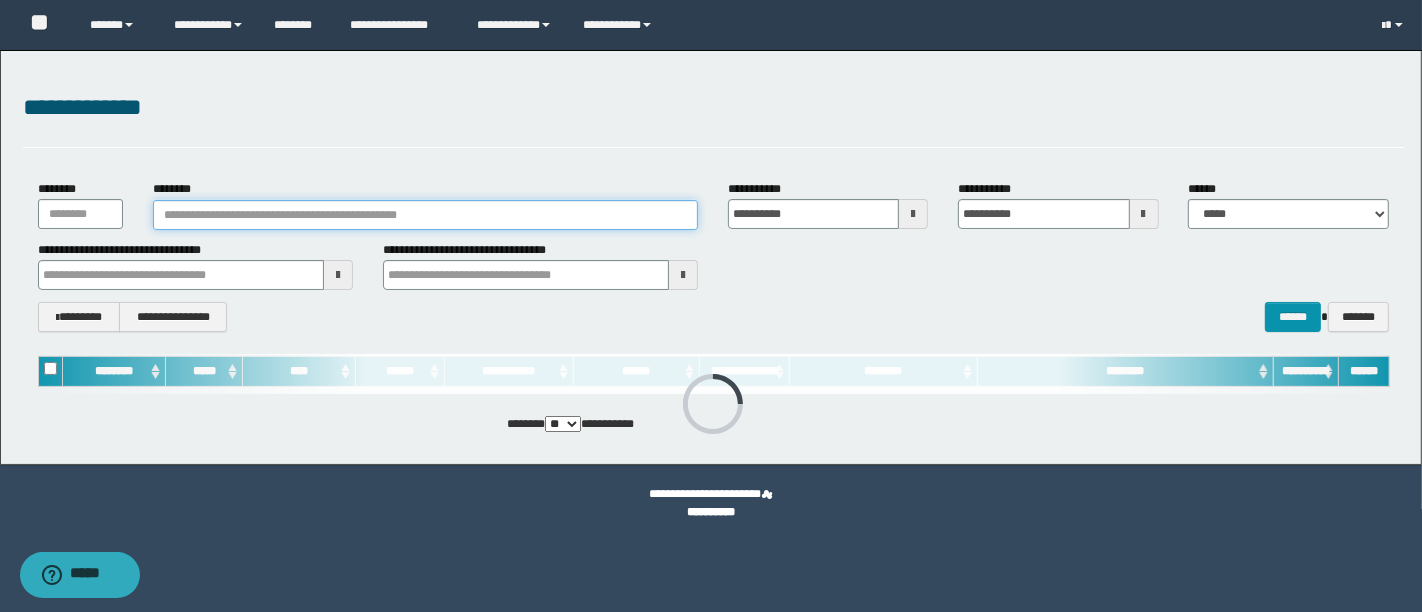 click on "********" at bounding box center [425, 215] 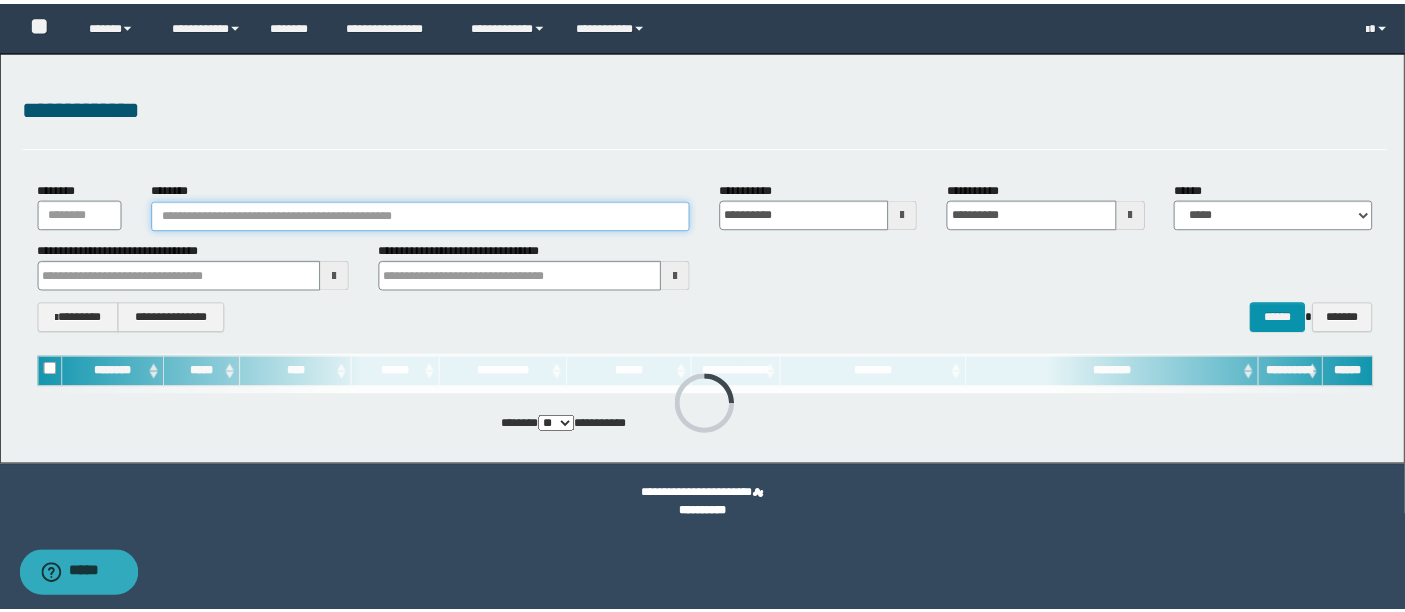paste on "*" 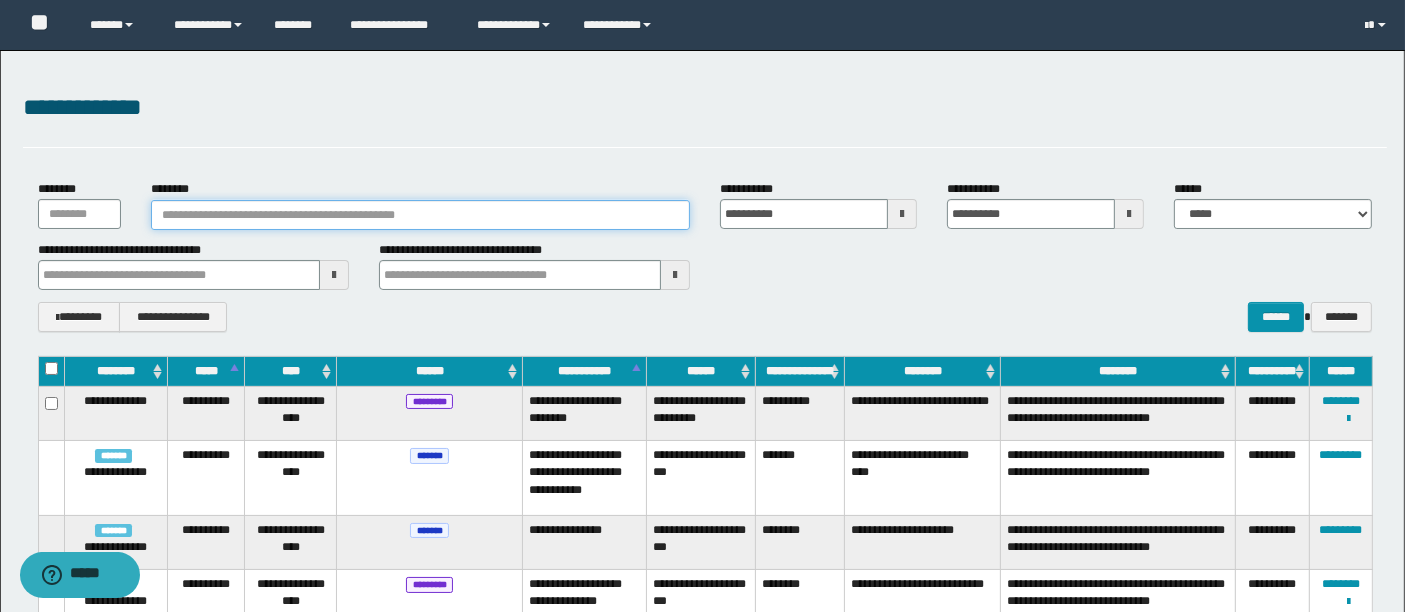 click on "********" at bounding box center [420, 215] 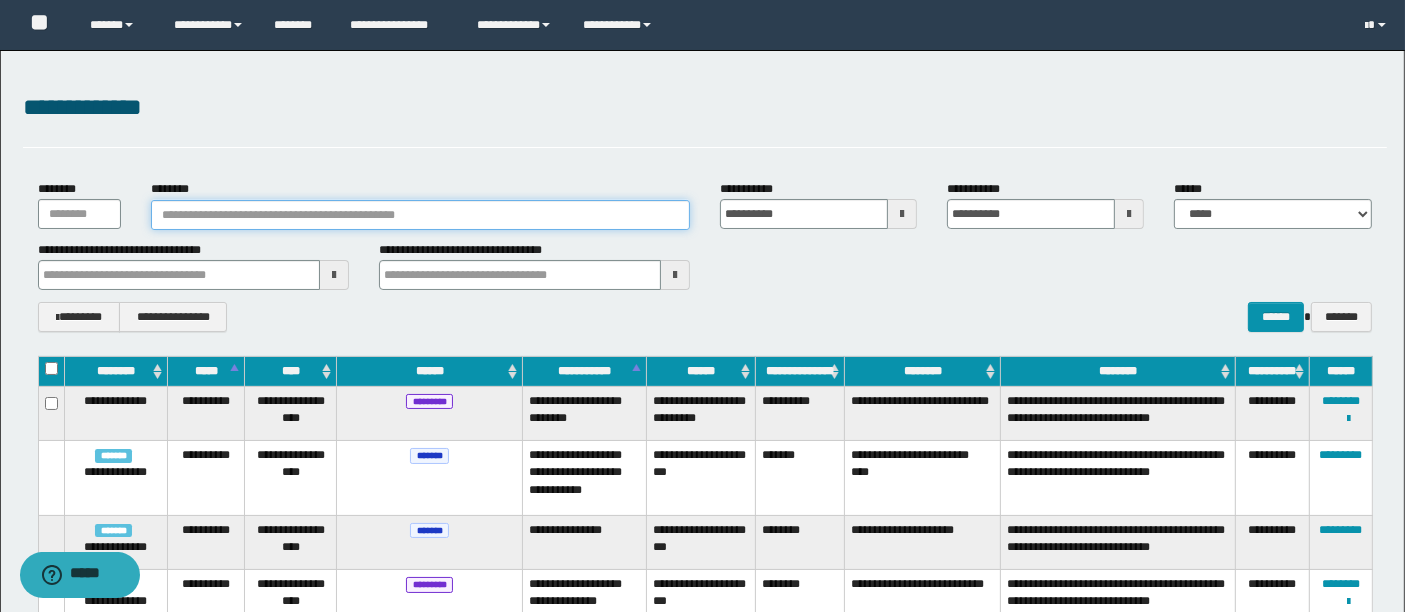 click on "********" at bounding box center (420, 215) 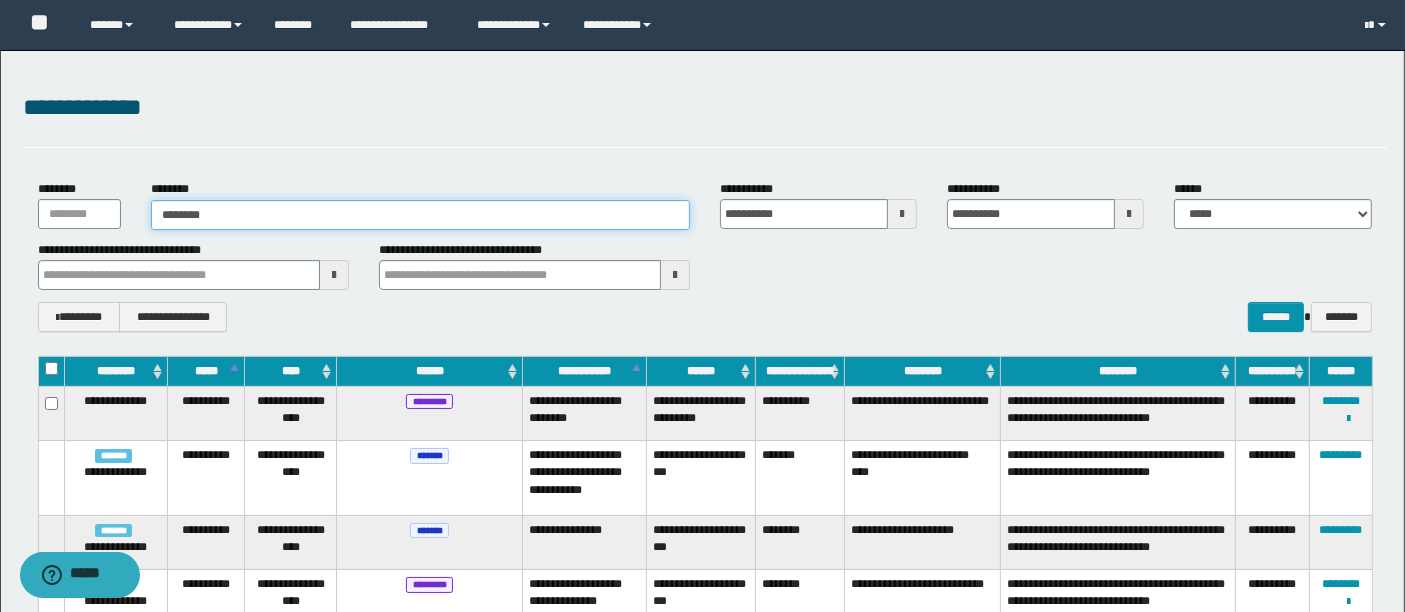 type on "********" 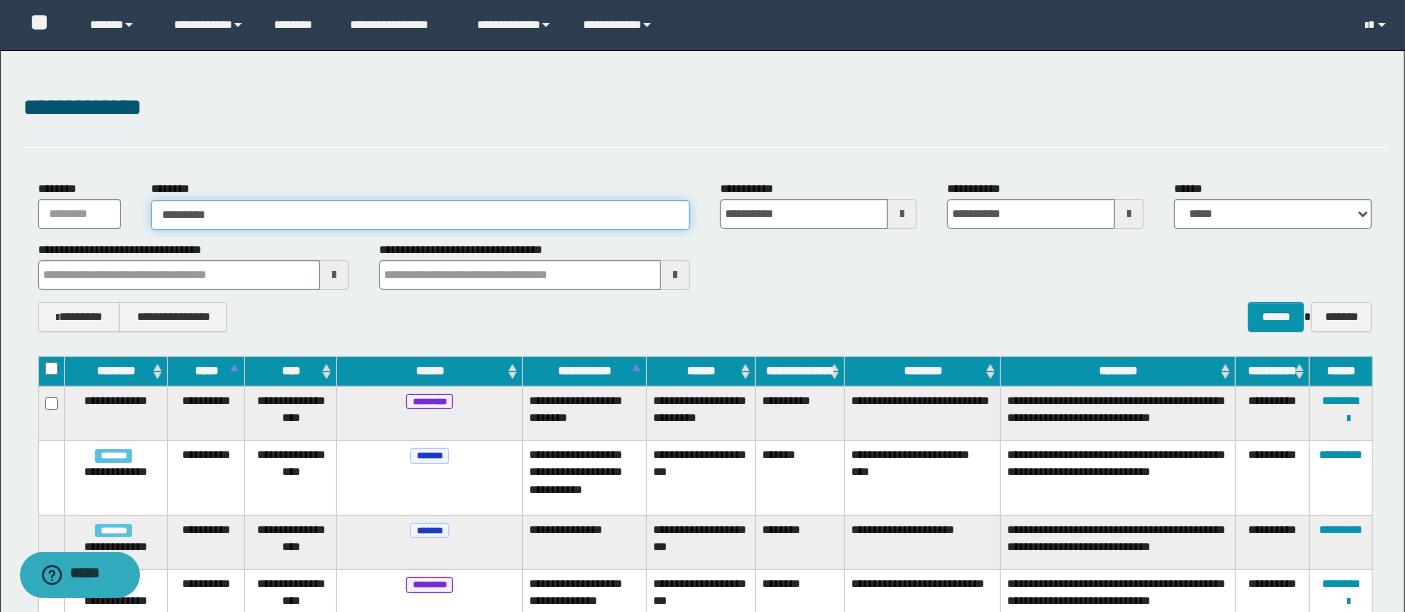 type on "********" 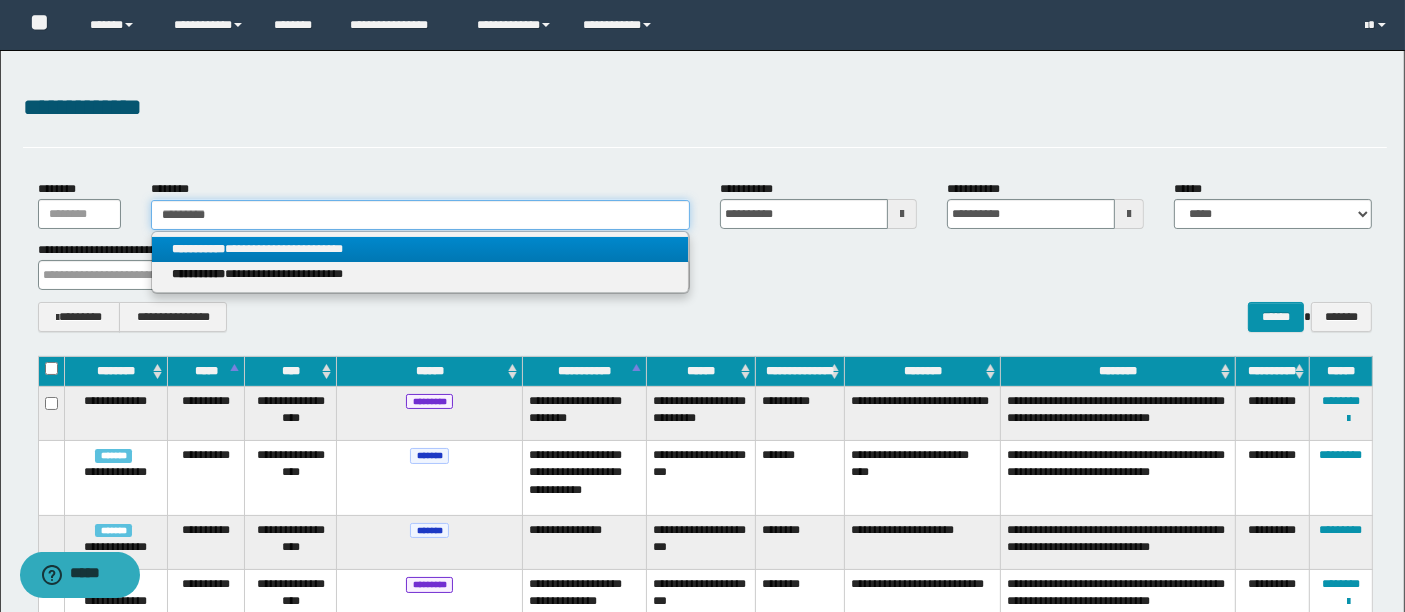 type on "********" 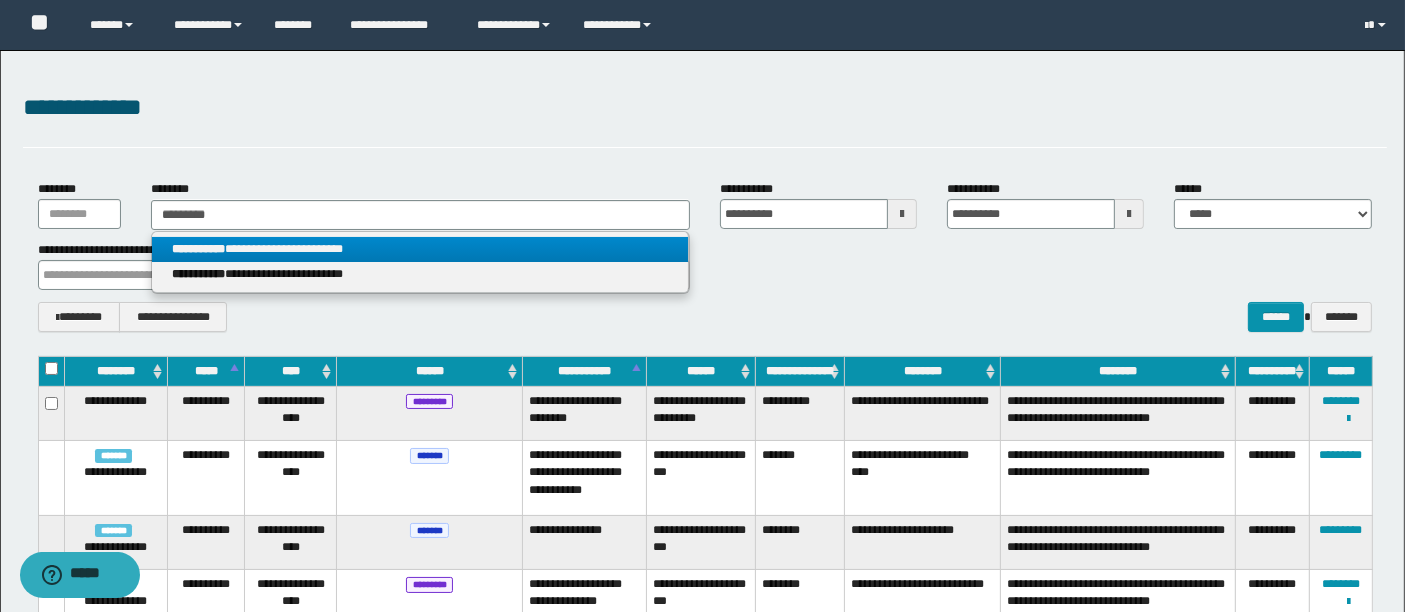 click on "**********" at bounding box center (420, 249) 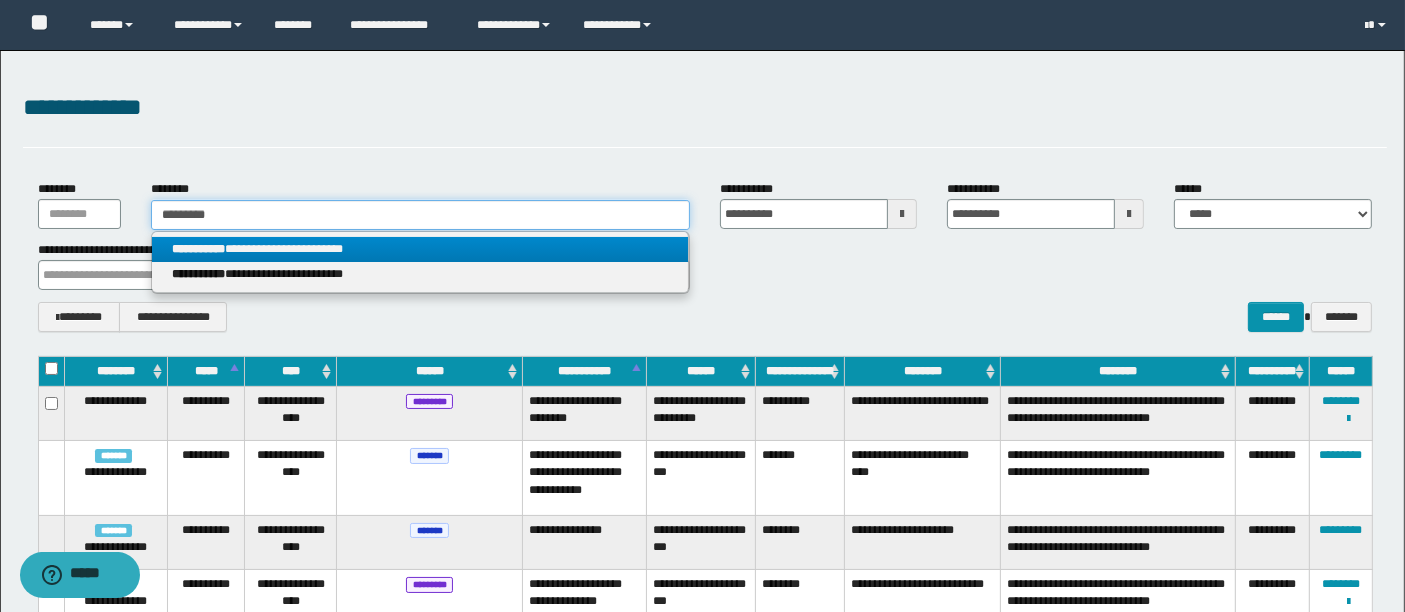 type 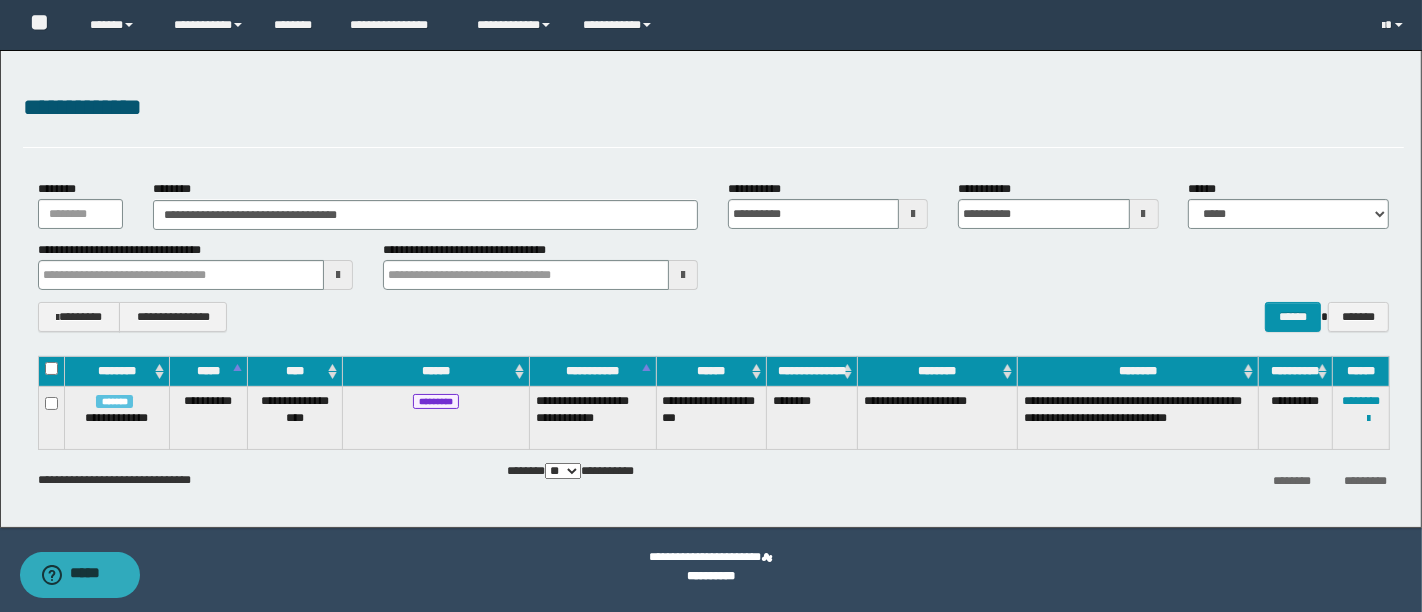 click on "**********" at bounding box center (711, 567) 